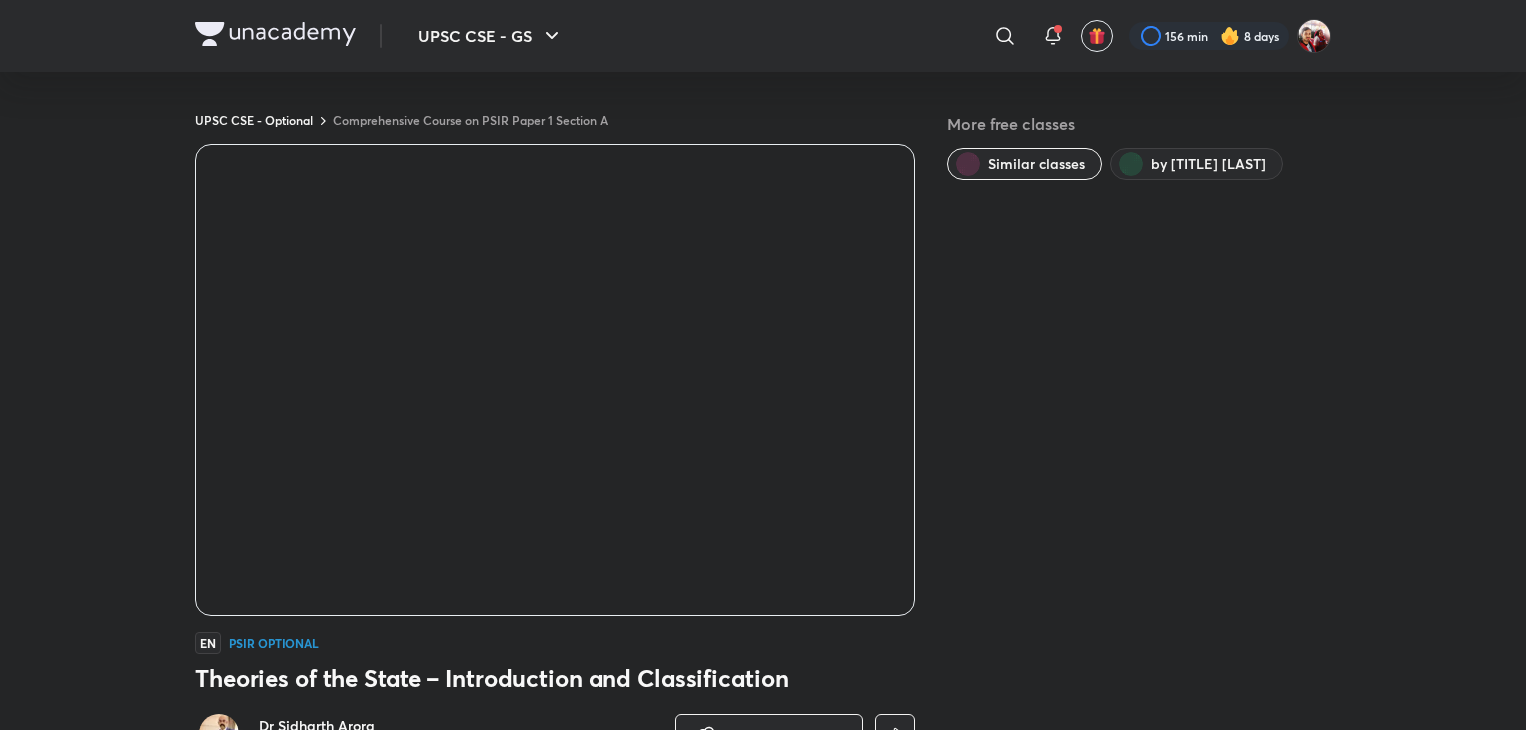 scroll, scrollTop: 1054, scrollLeft: 0, axis: vertical 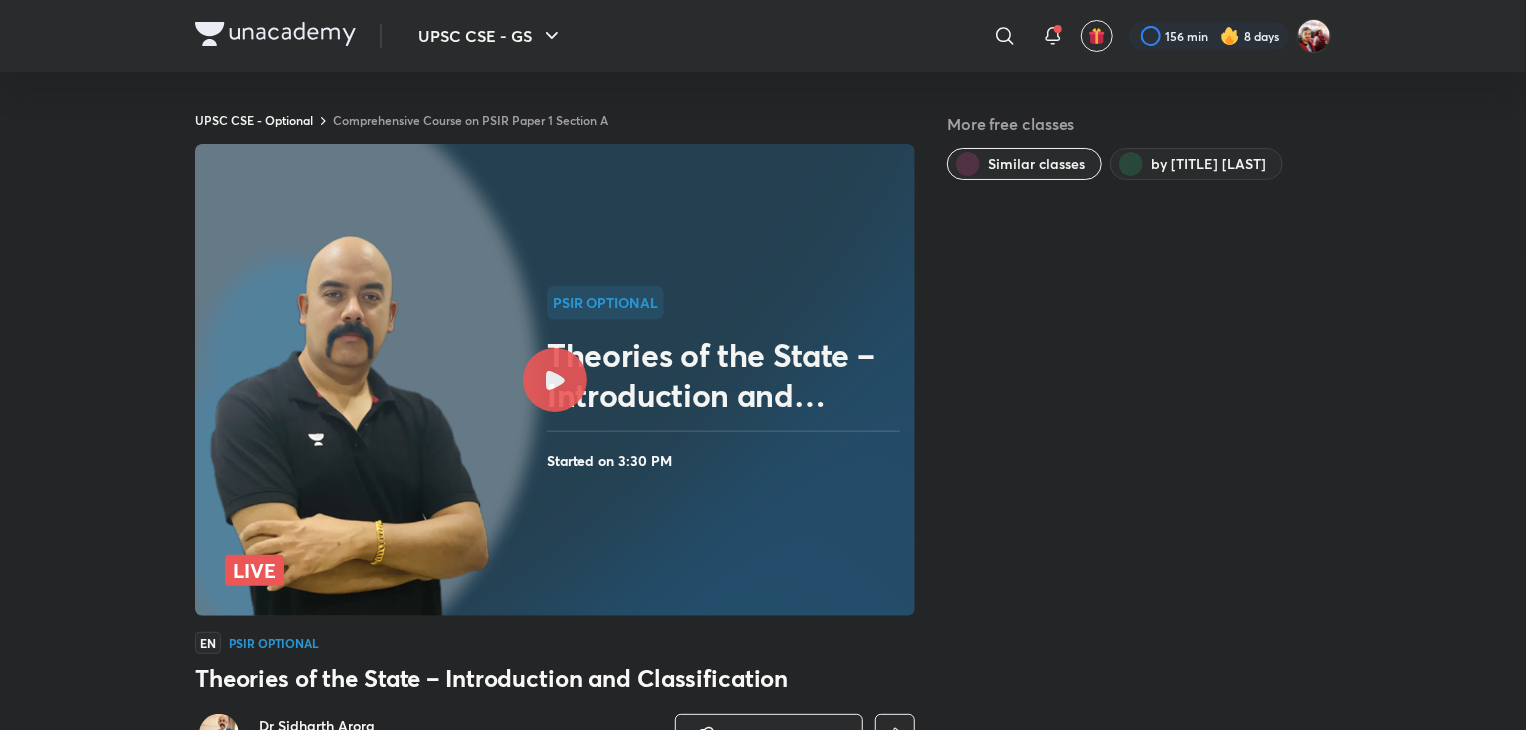 click at bounding box center [275, 34] 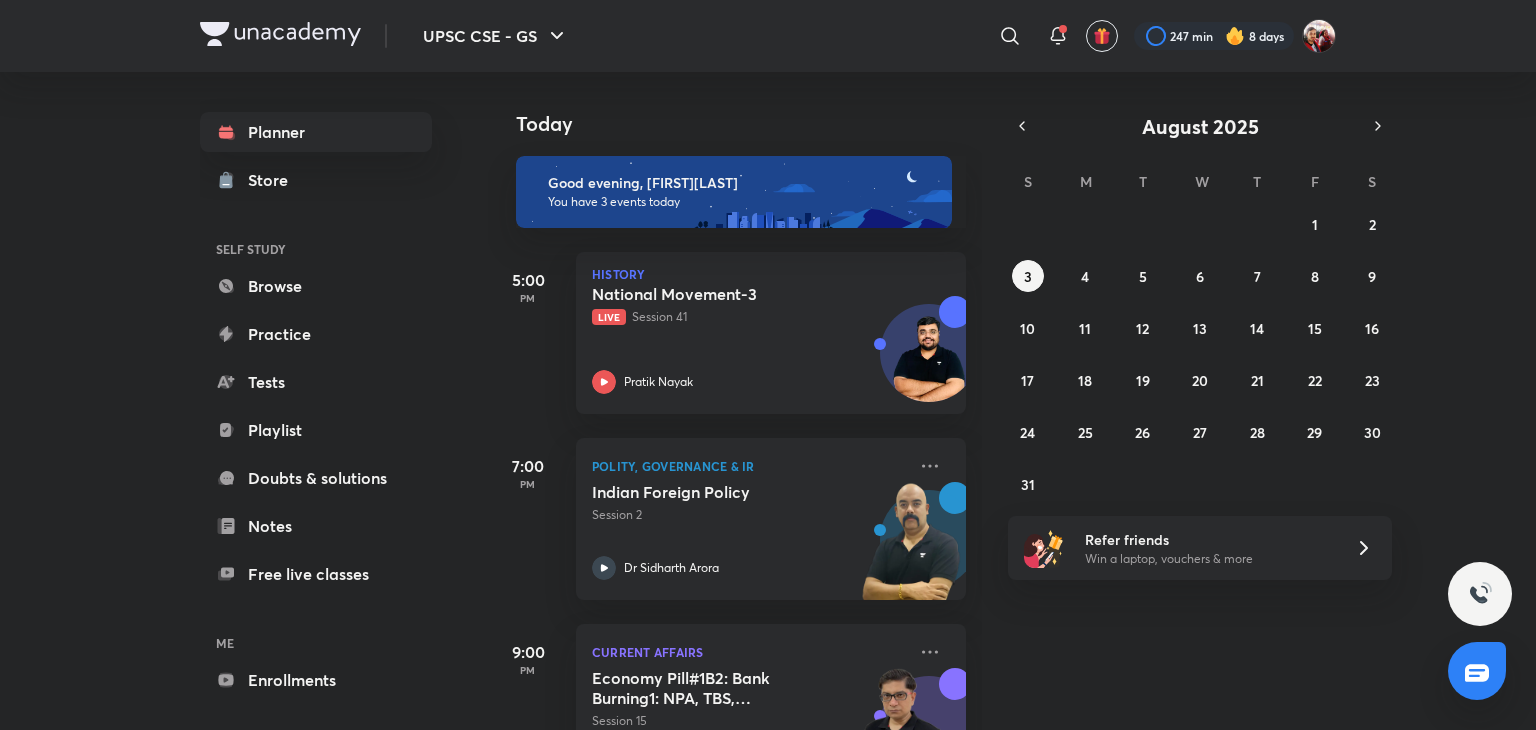 scroll, scrollTop: 0, scrollLeft: 0, axis: both 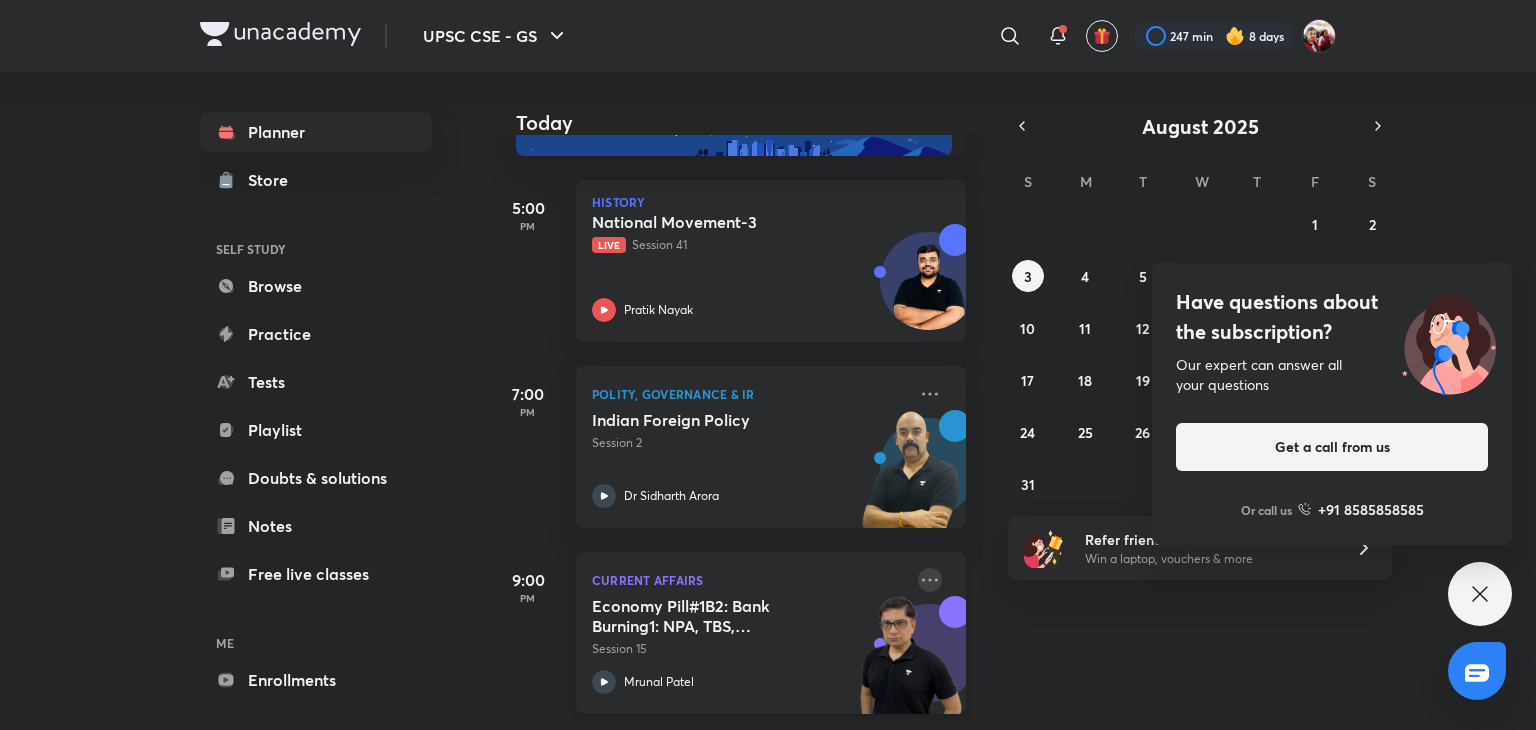 click 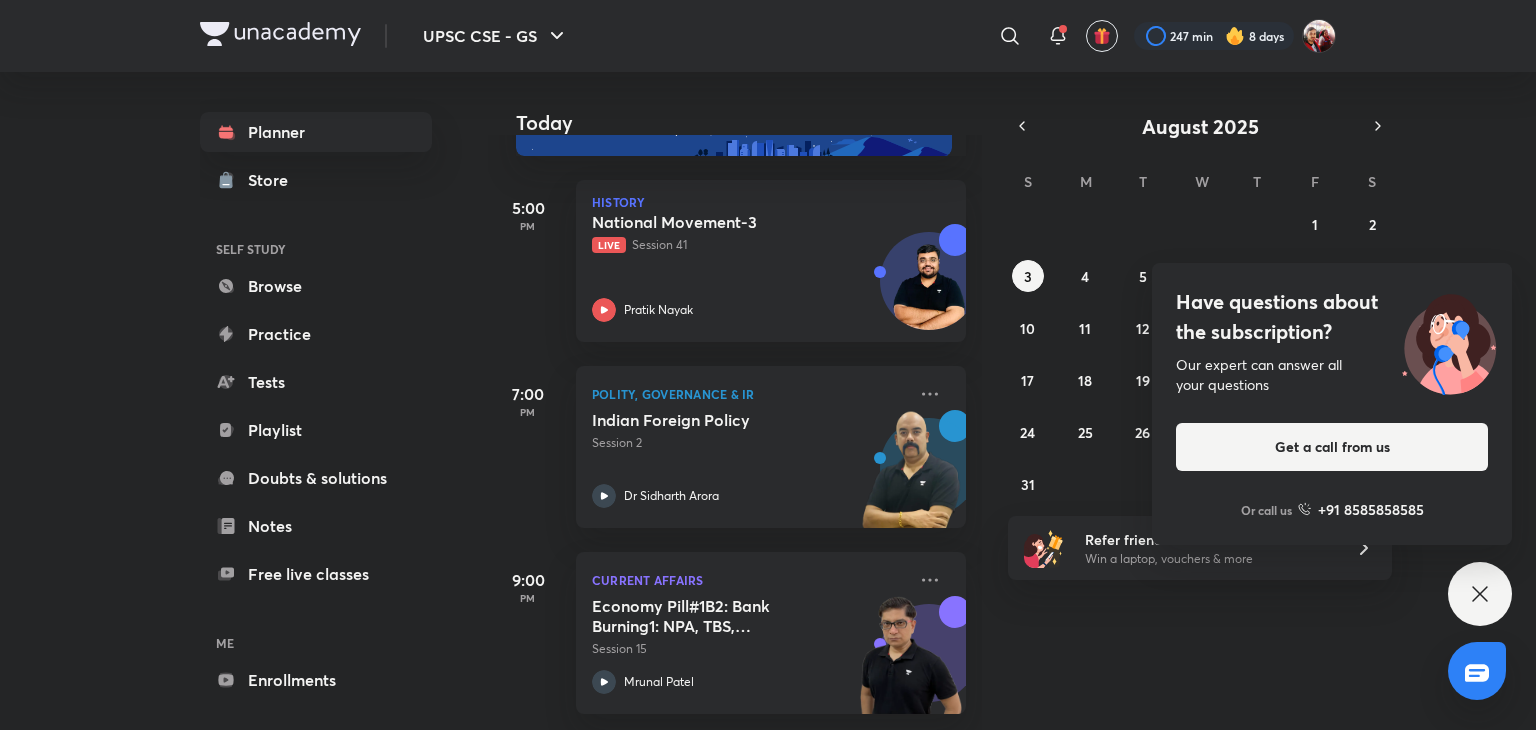 click 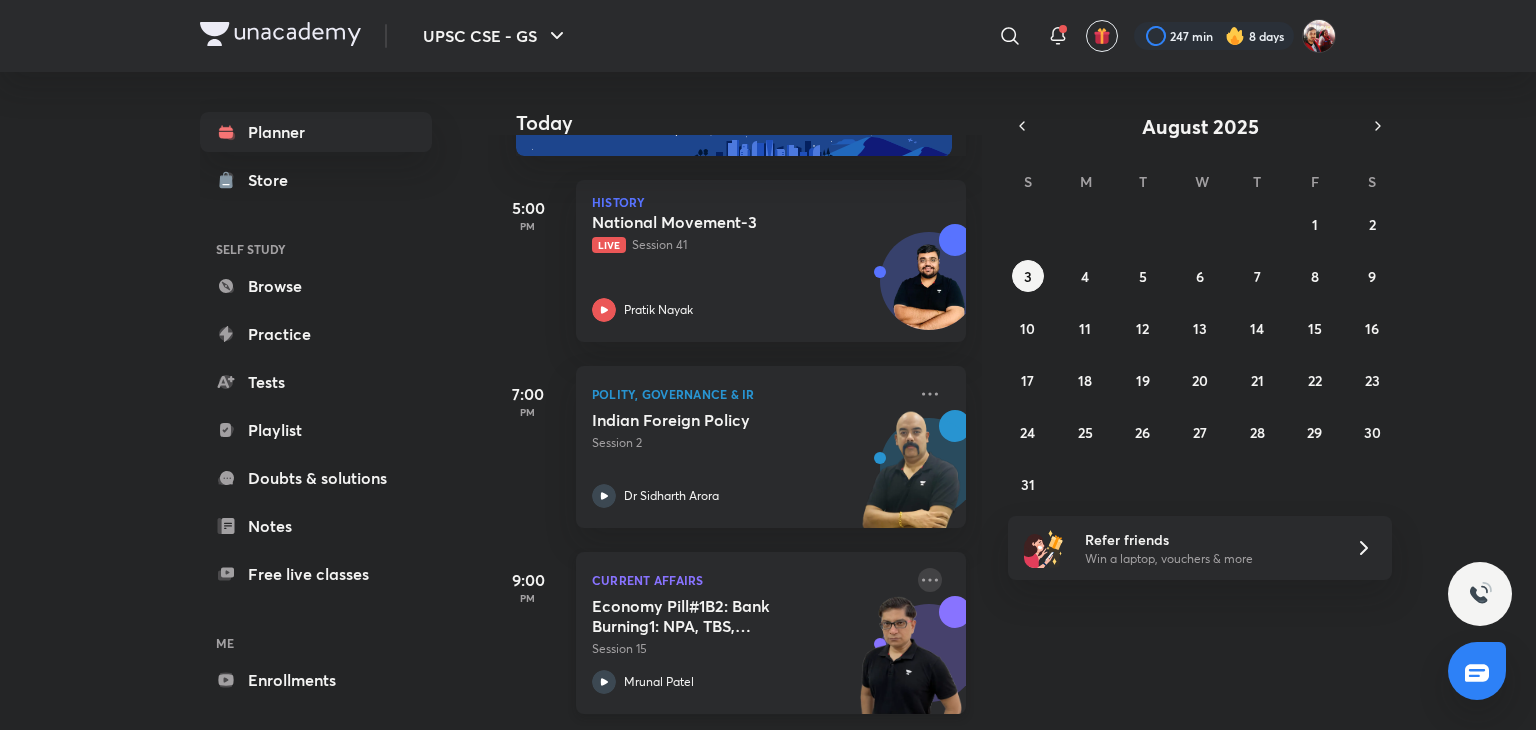 click 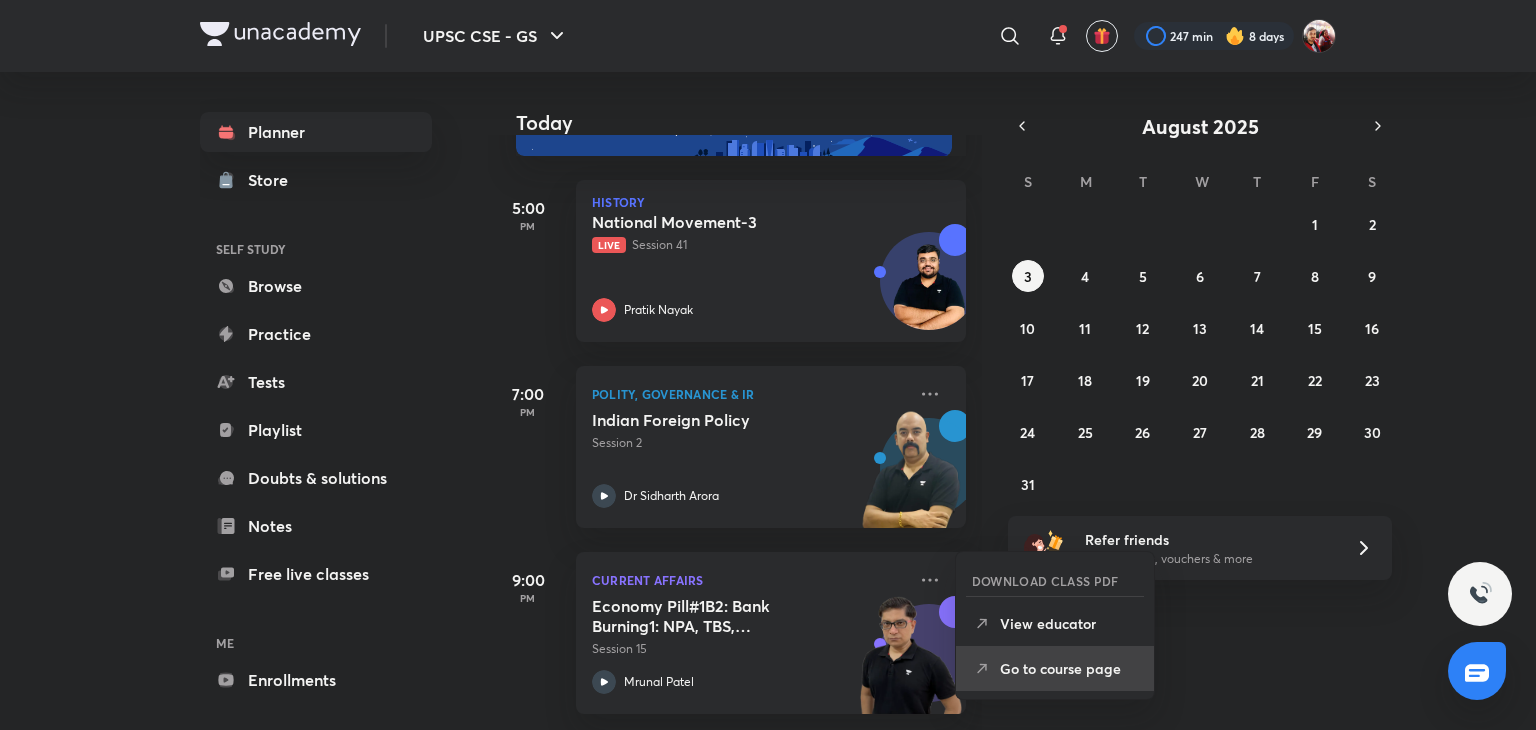 click on "Go to course page" at bounding box center (1069, 668) 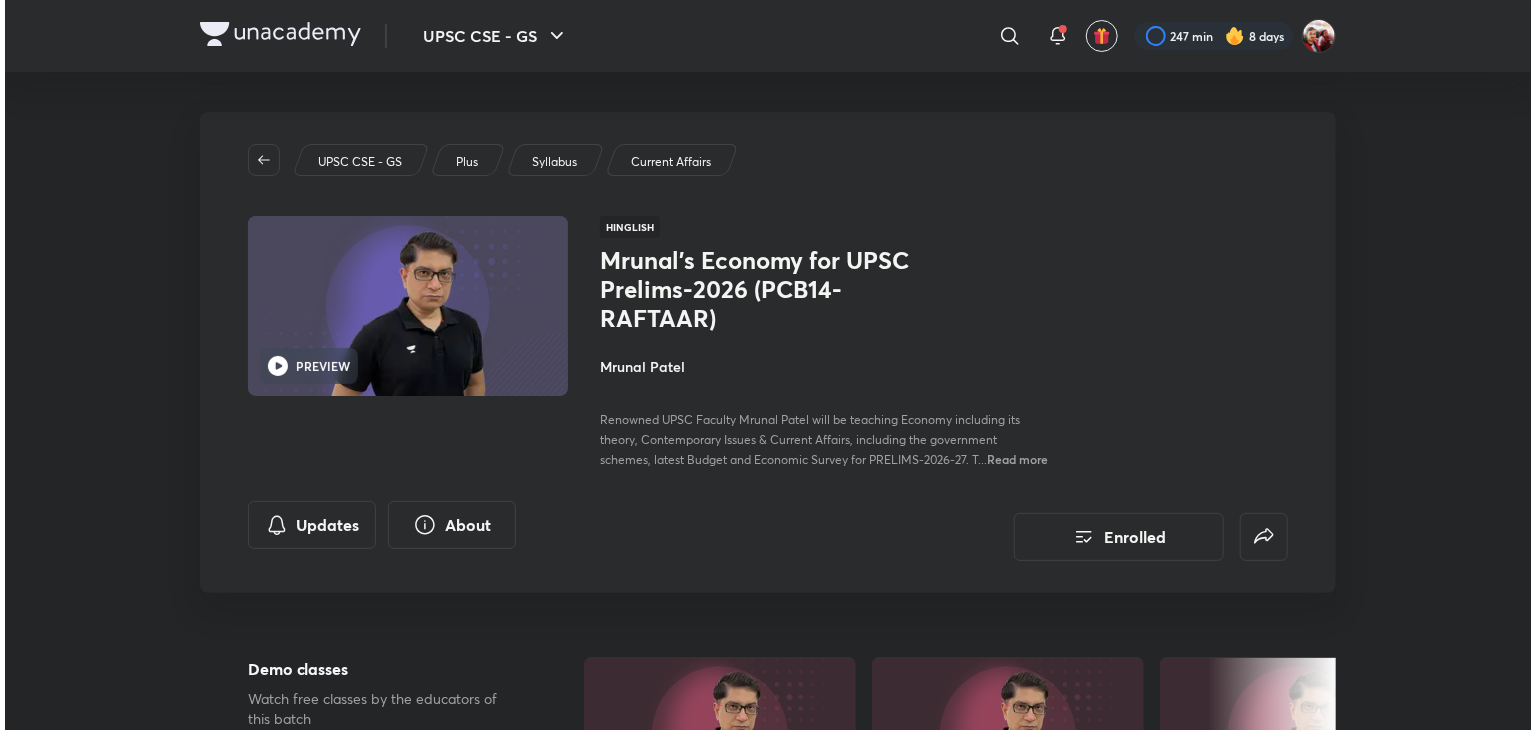 scroll, scrollTop: 39, scrollLeft: 0, axis: vertical 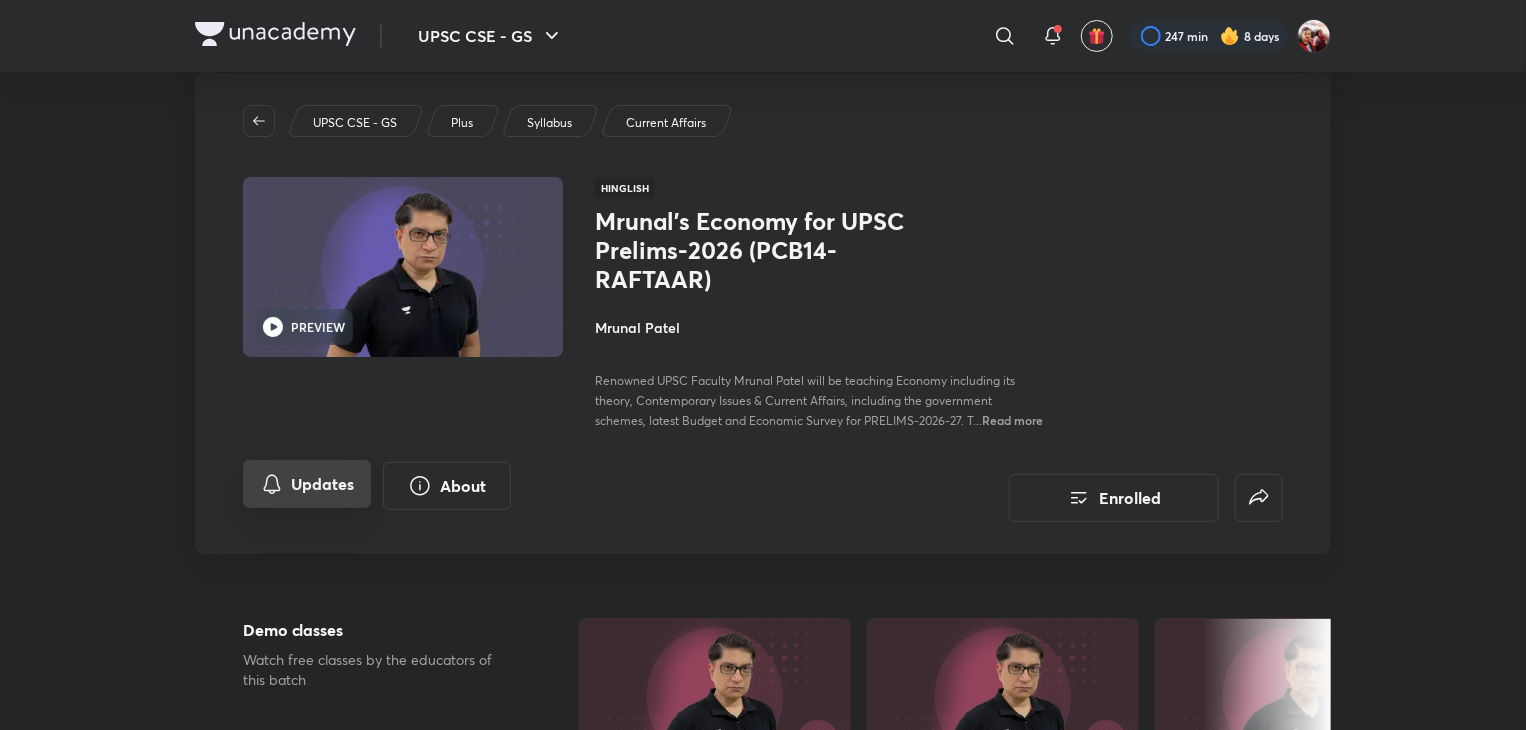 click on "Updates" at bounding box center (307, 484) 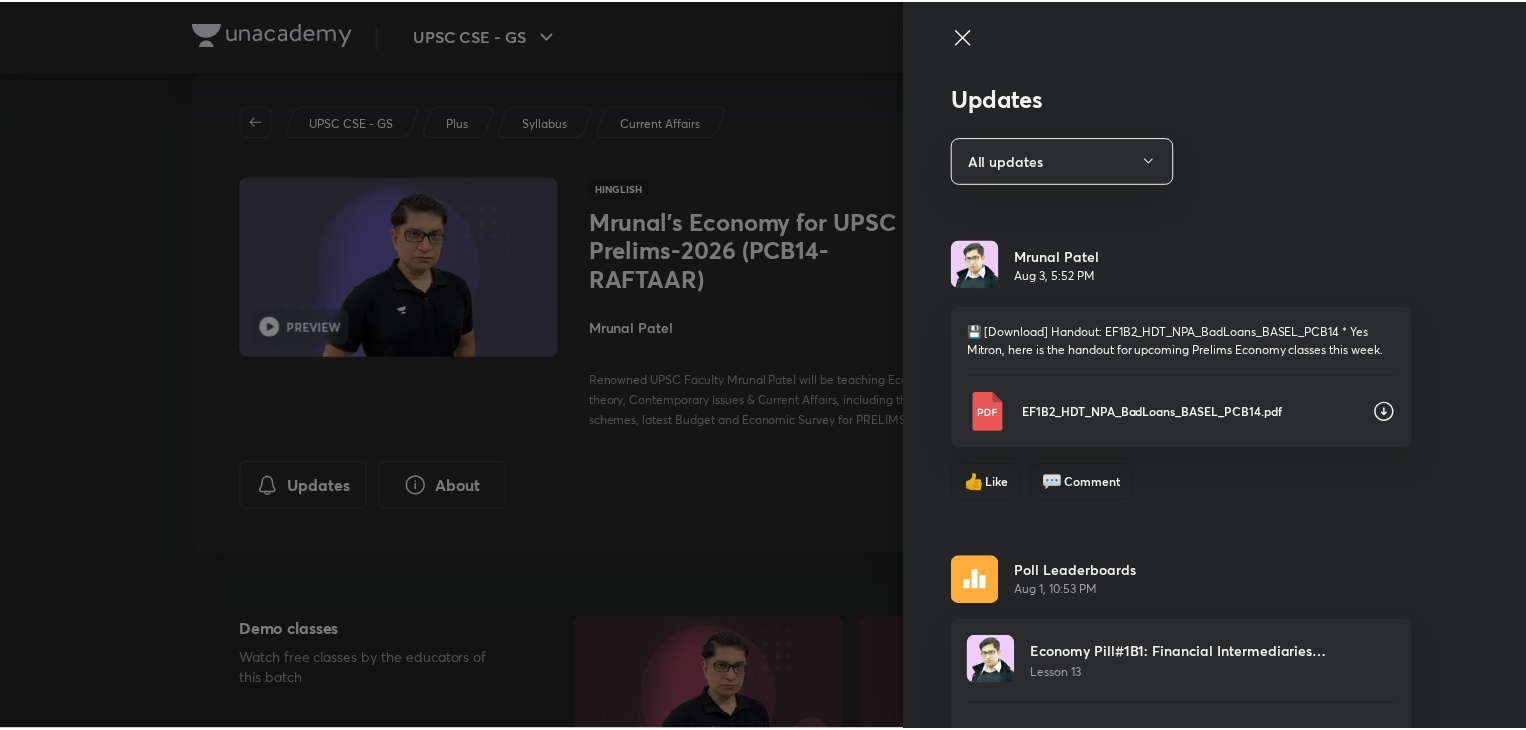 scroll, scrollTop: 48, scrollLeft: 0, axis: vertical 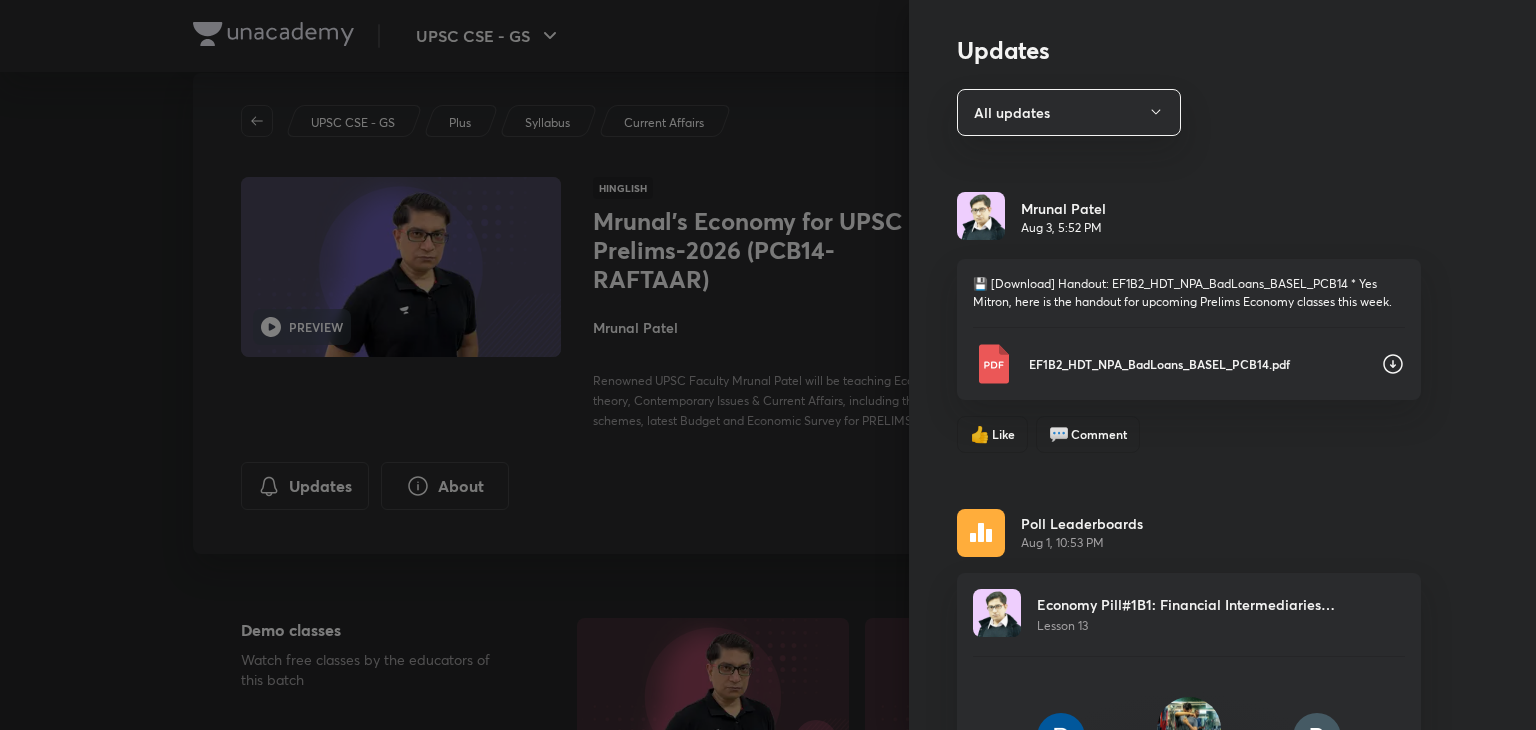 click 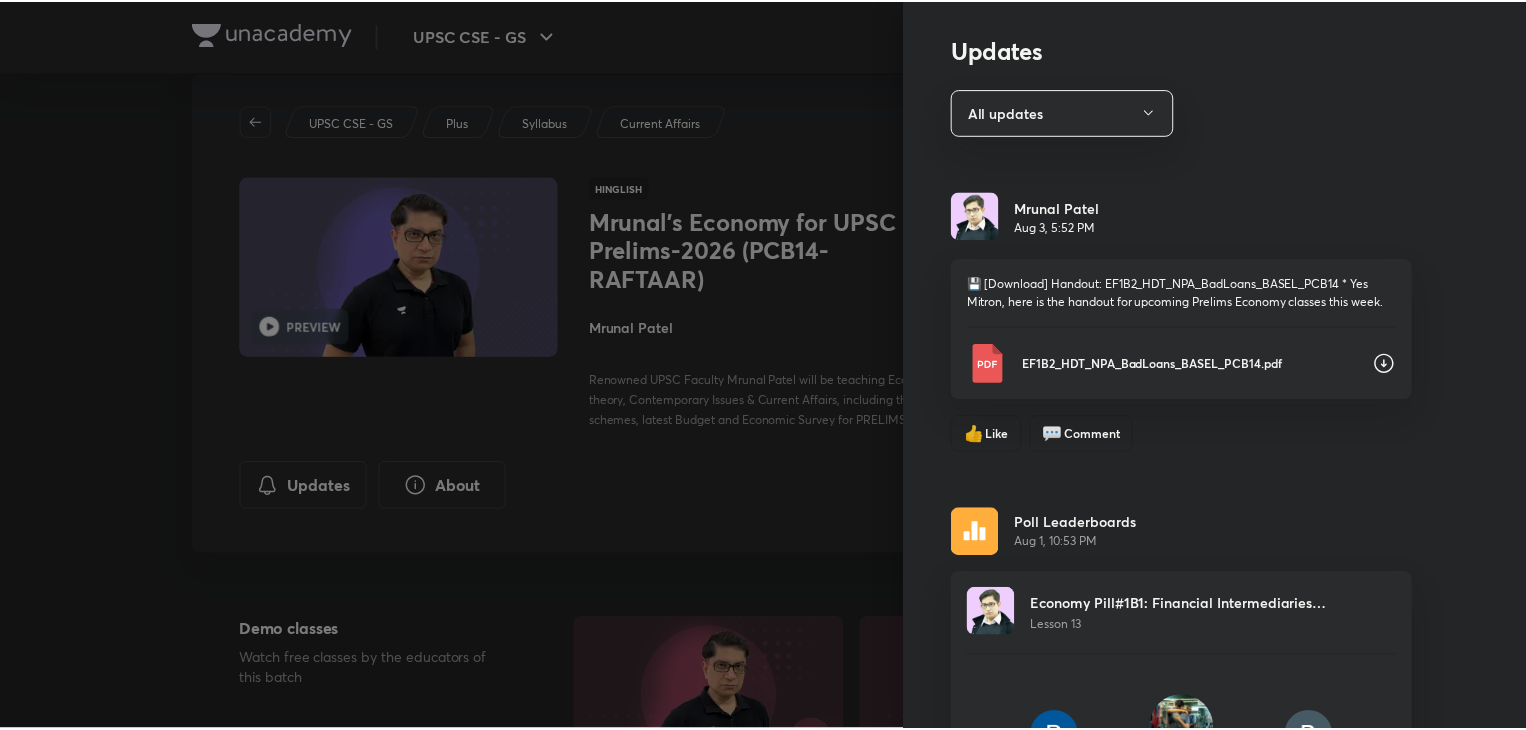scroll, scrollTop: 0, scrollLeft: 0, axis: both 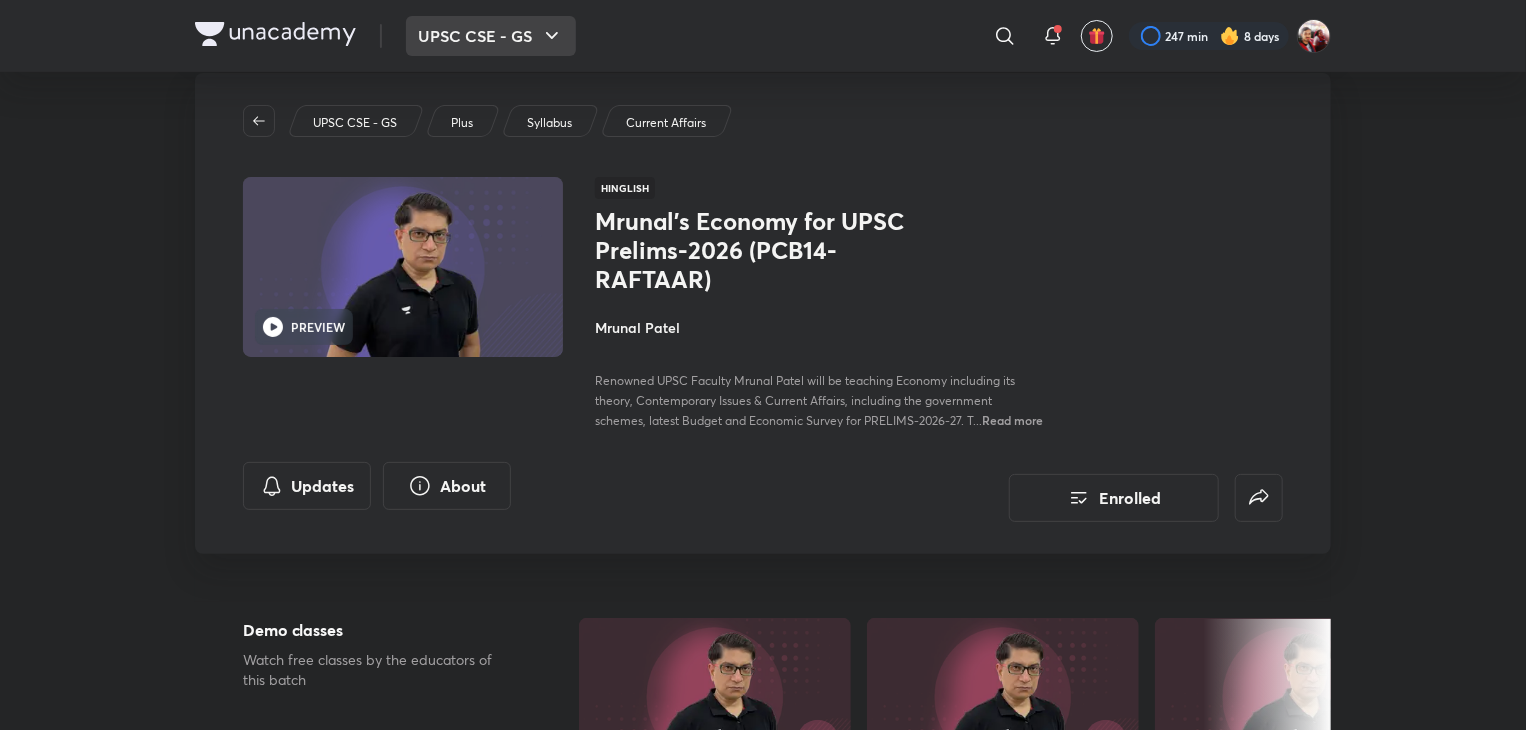click on "UPSC CSE - GS" at bounding box center (491, 36) 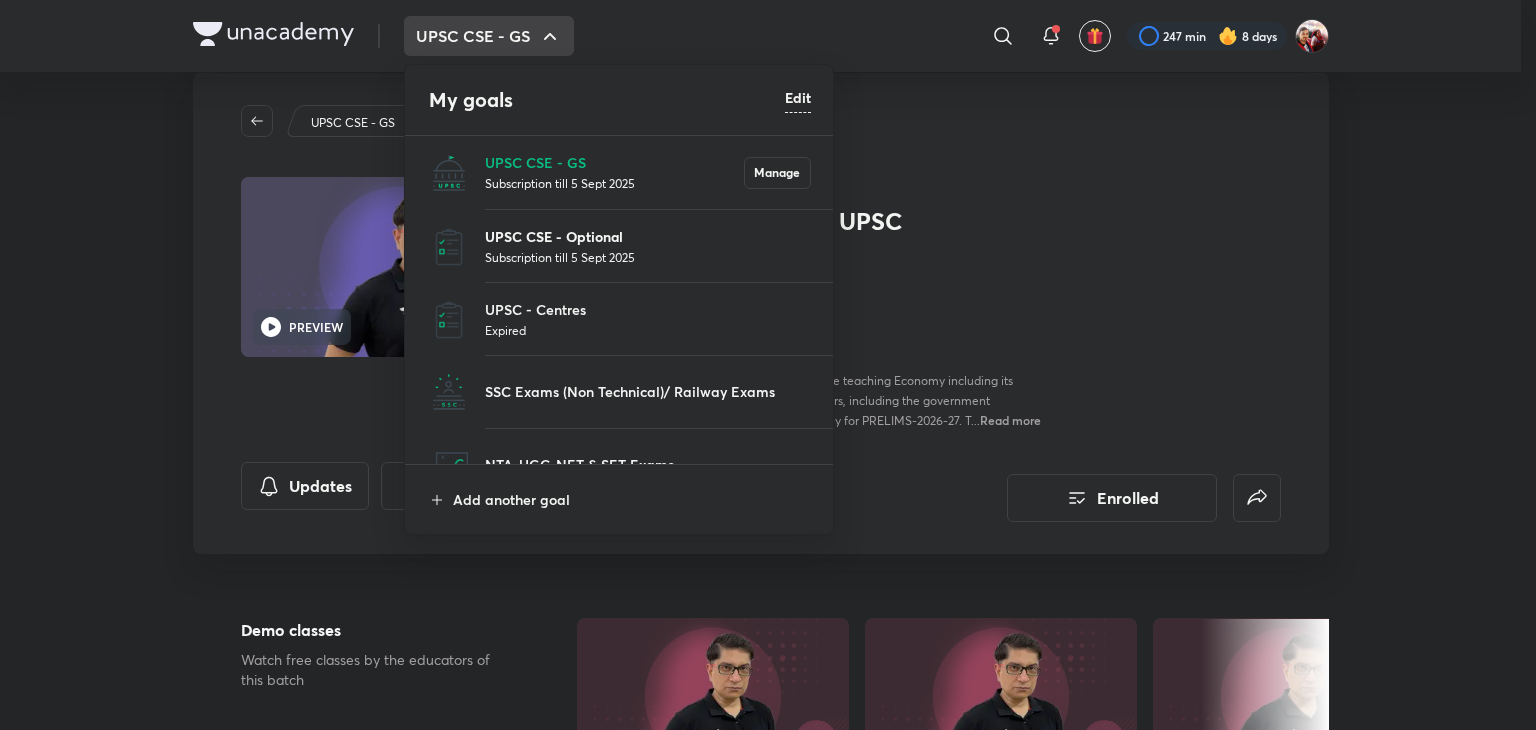 click on "UPSC CSE - Optional" at bounding box center [648, 236] 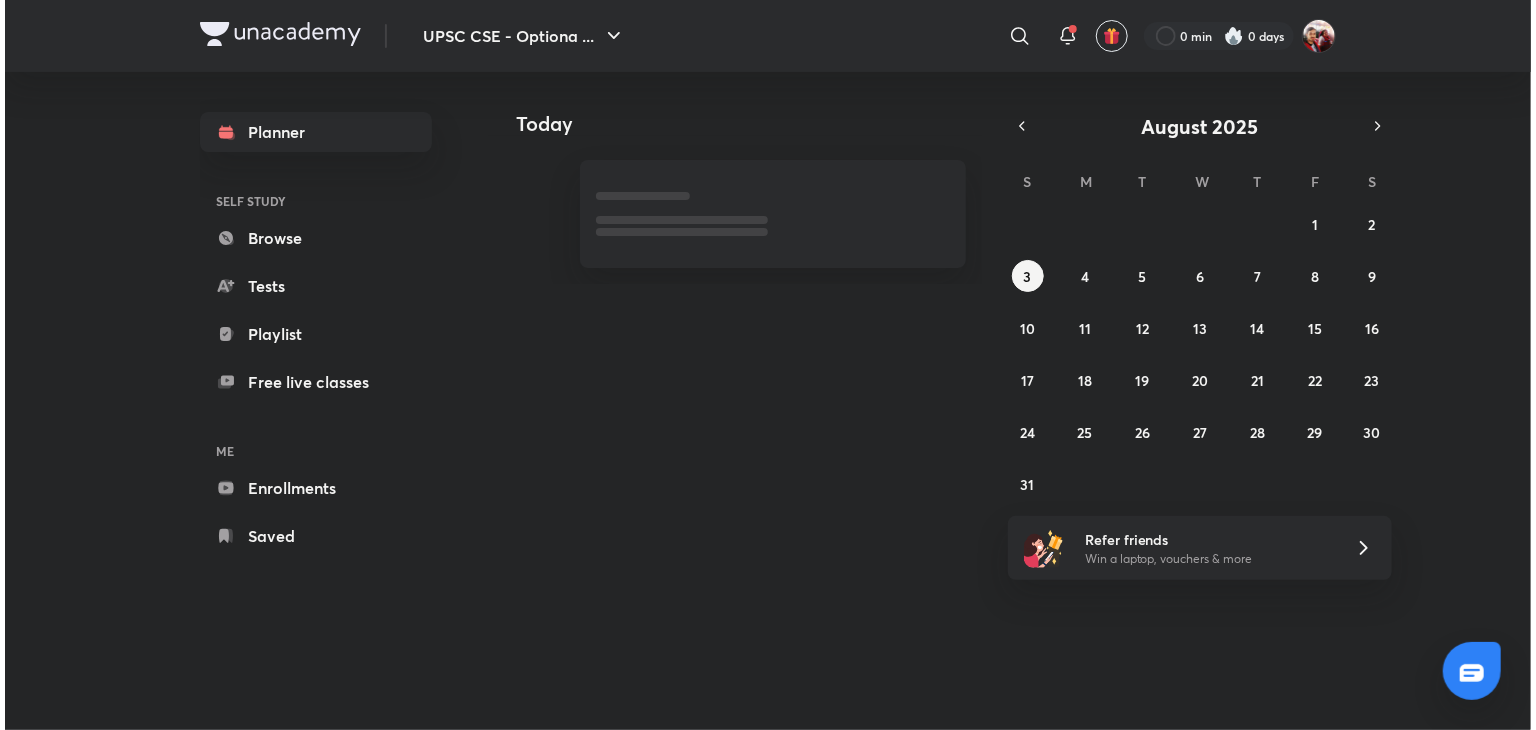 scroll, scrollTop: 0, scrollLeft: 0, axis: both 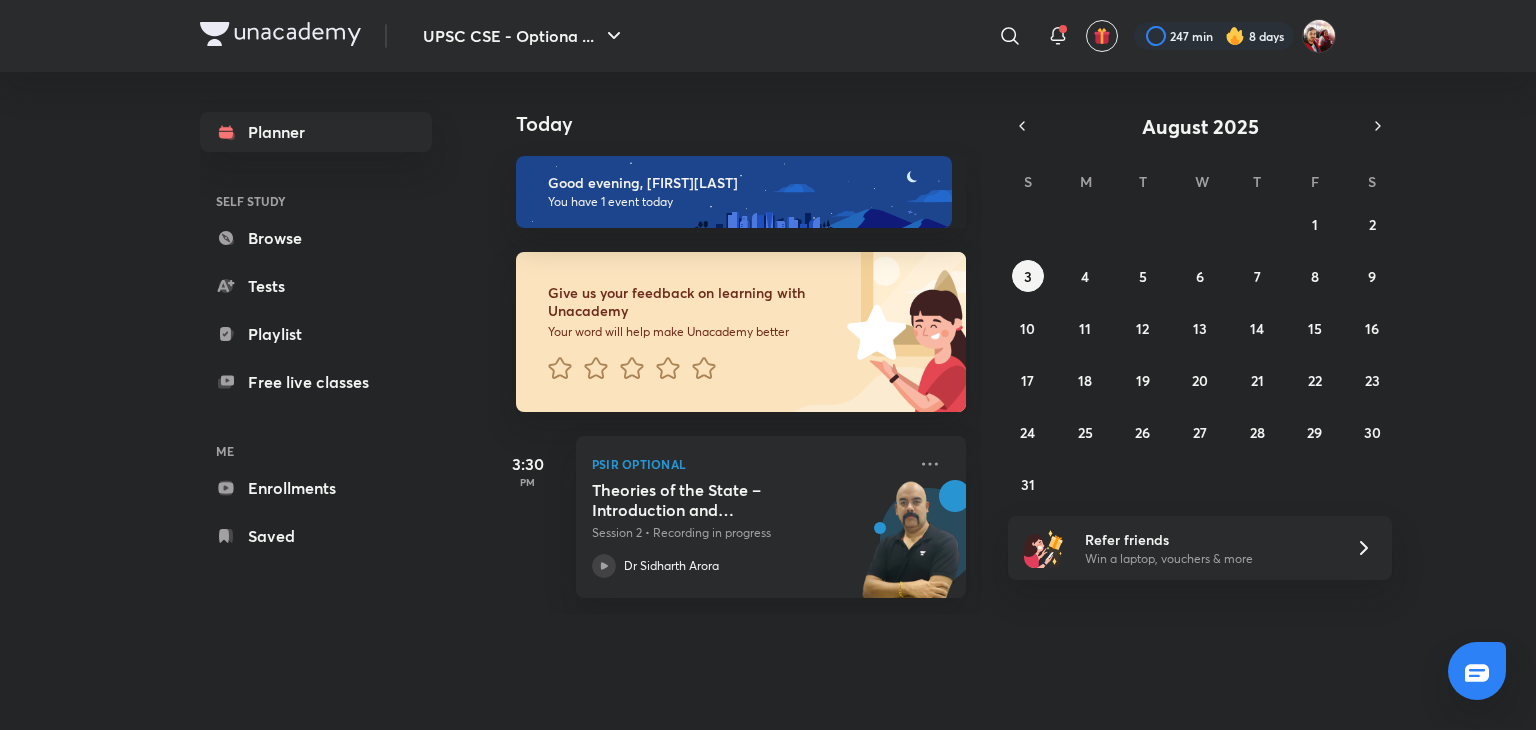click on "Your word will help make Unacademy better" at bounding box center (694, 332) 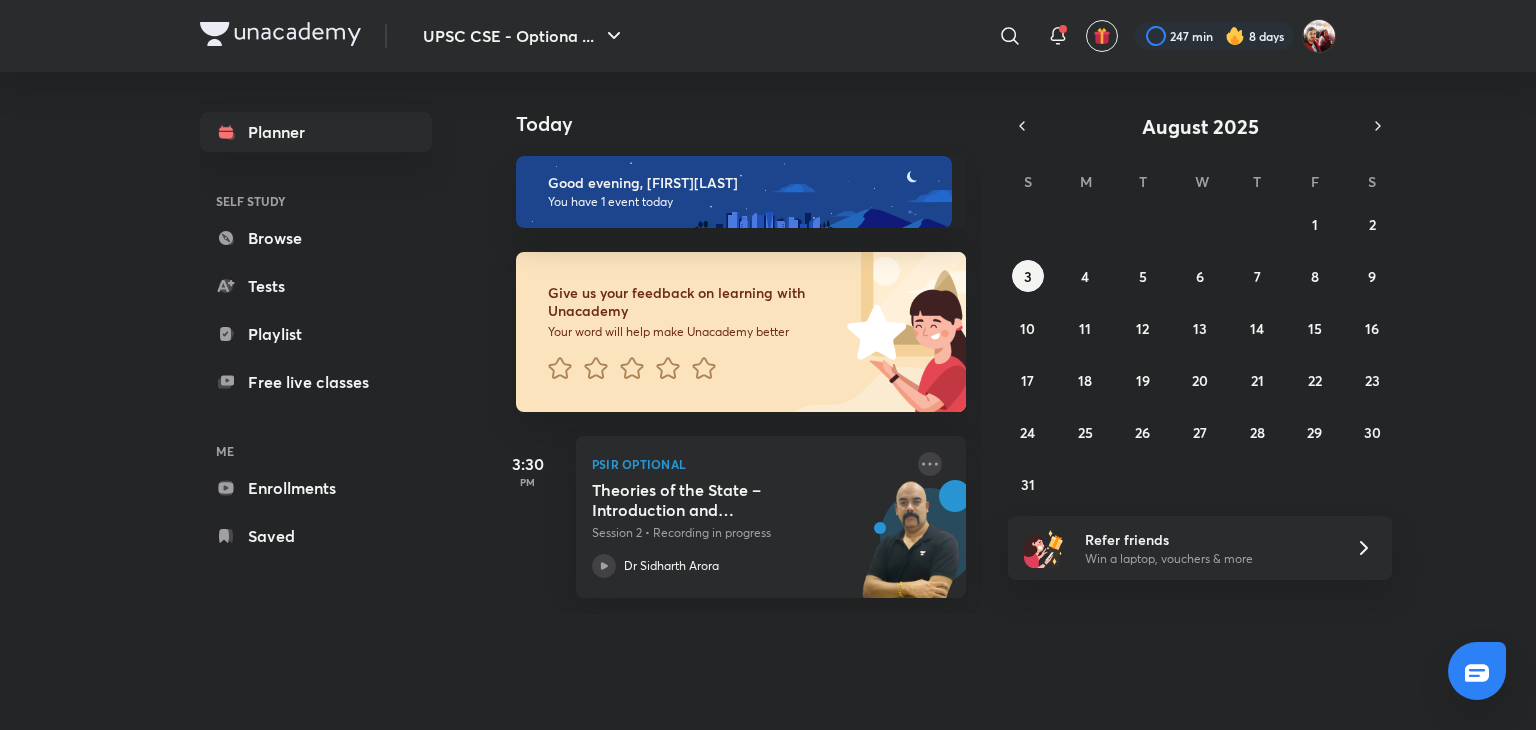 click 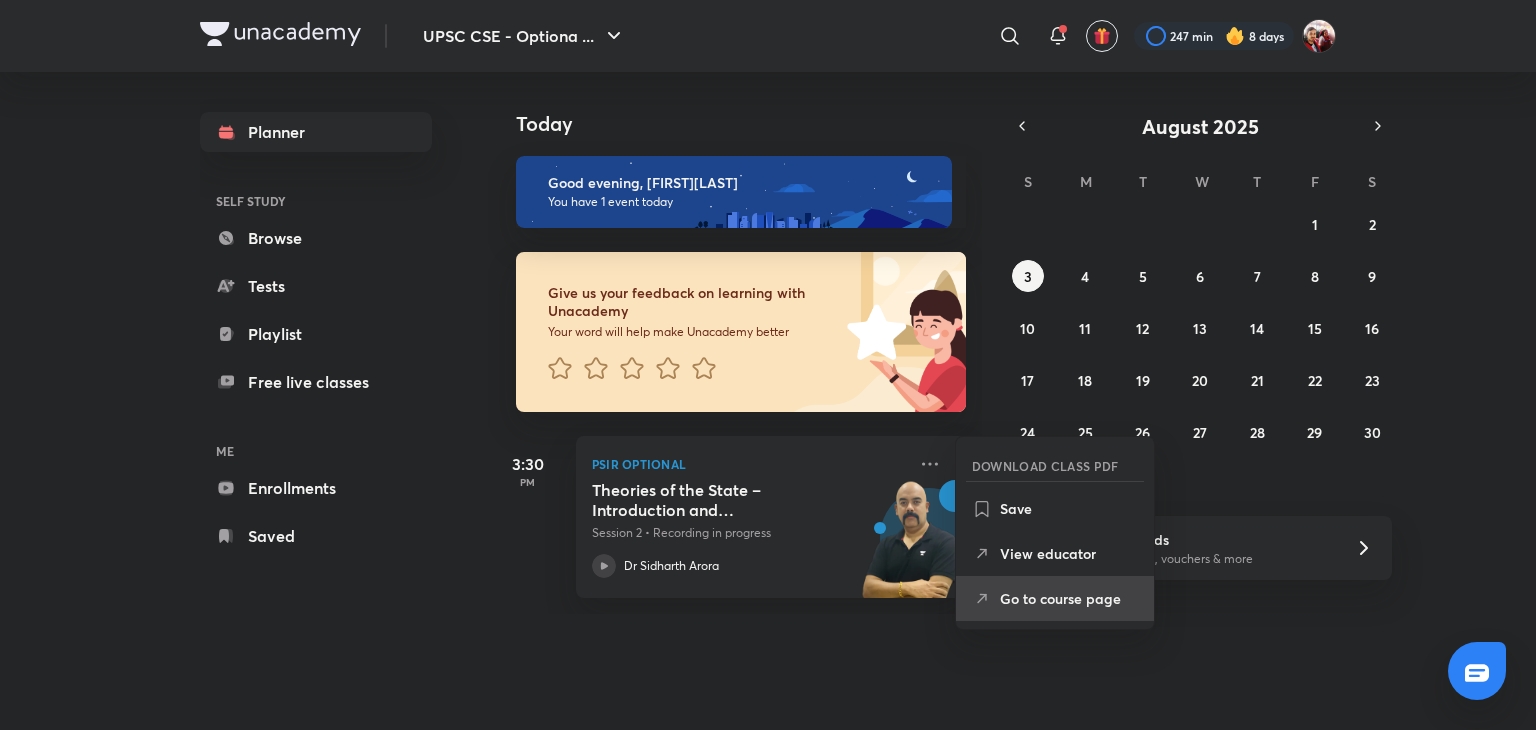 click on "Go to course page" at bounding box center (1069, 598) 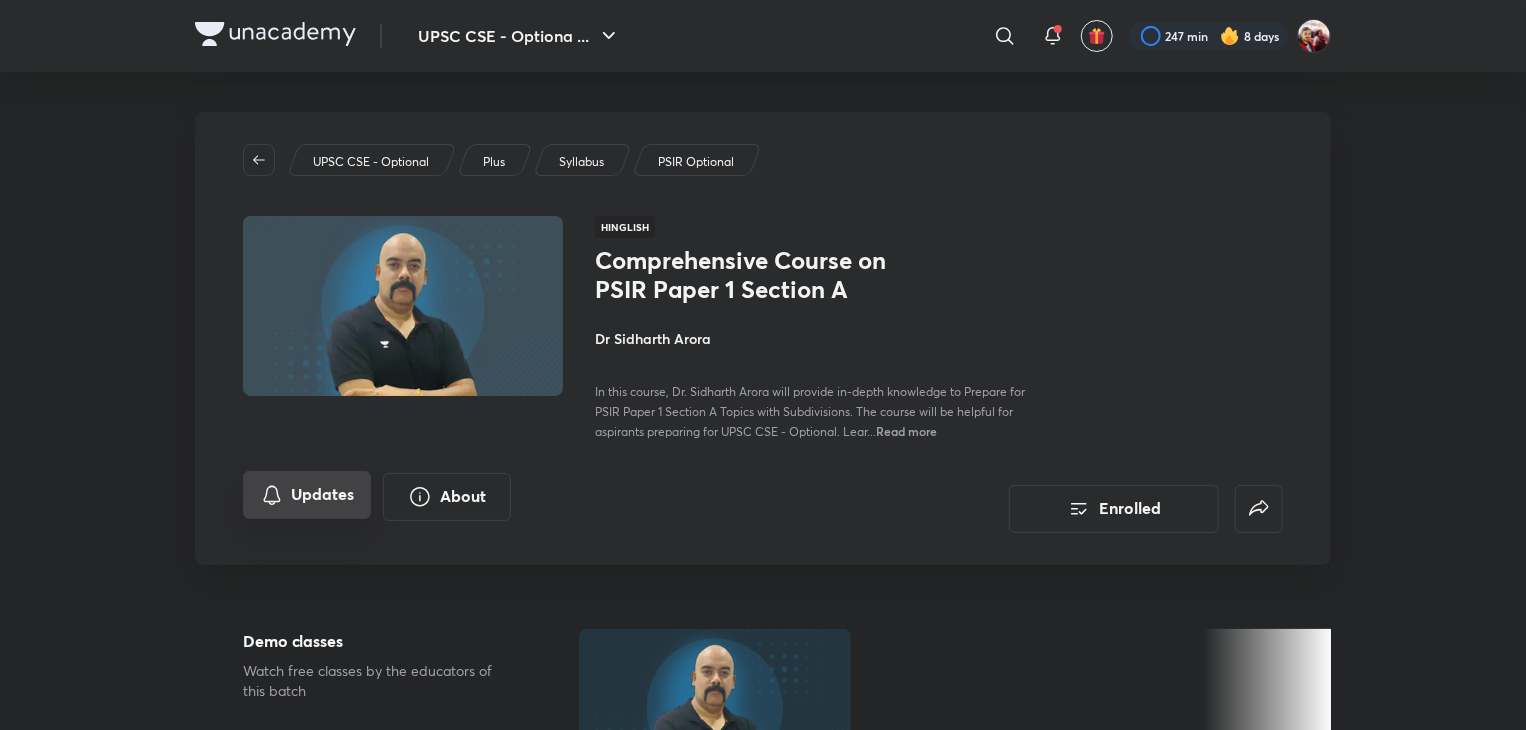 click on "Updates" at bounding box center (307, 495) 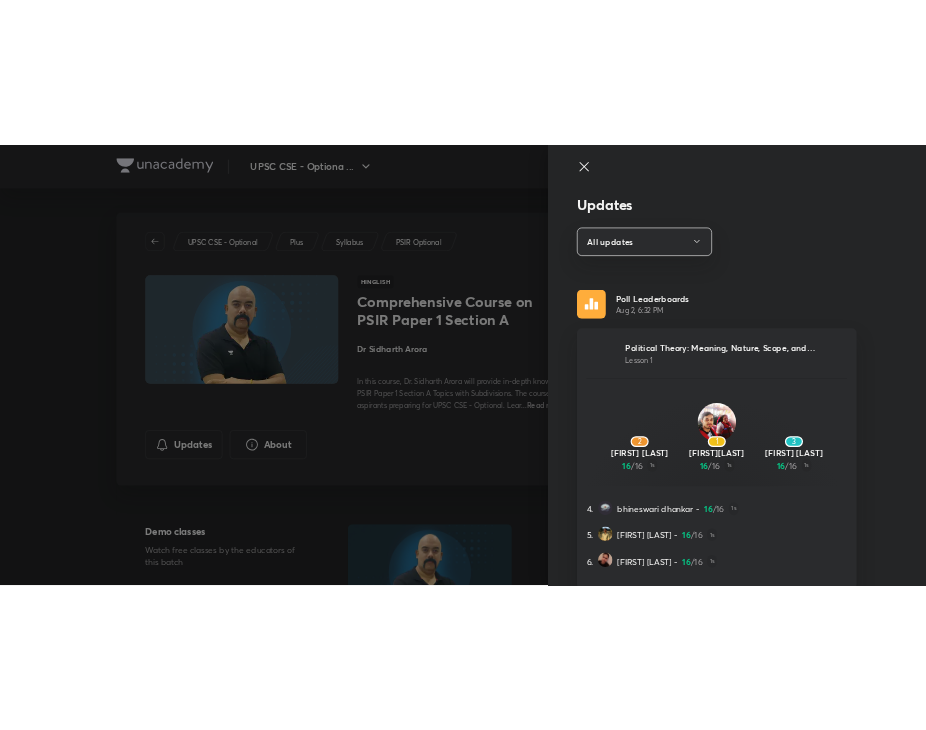 scroll, scrollTop: 80, scrollLeft: 0, axis: vertical 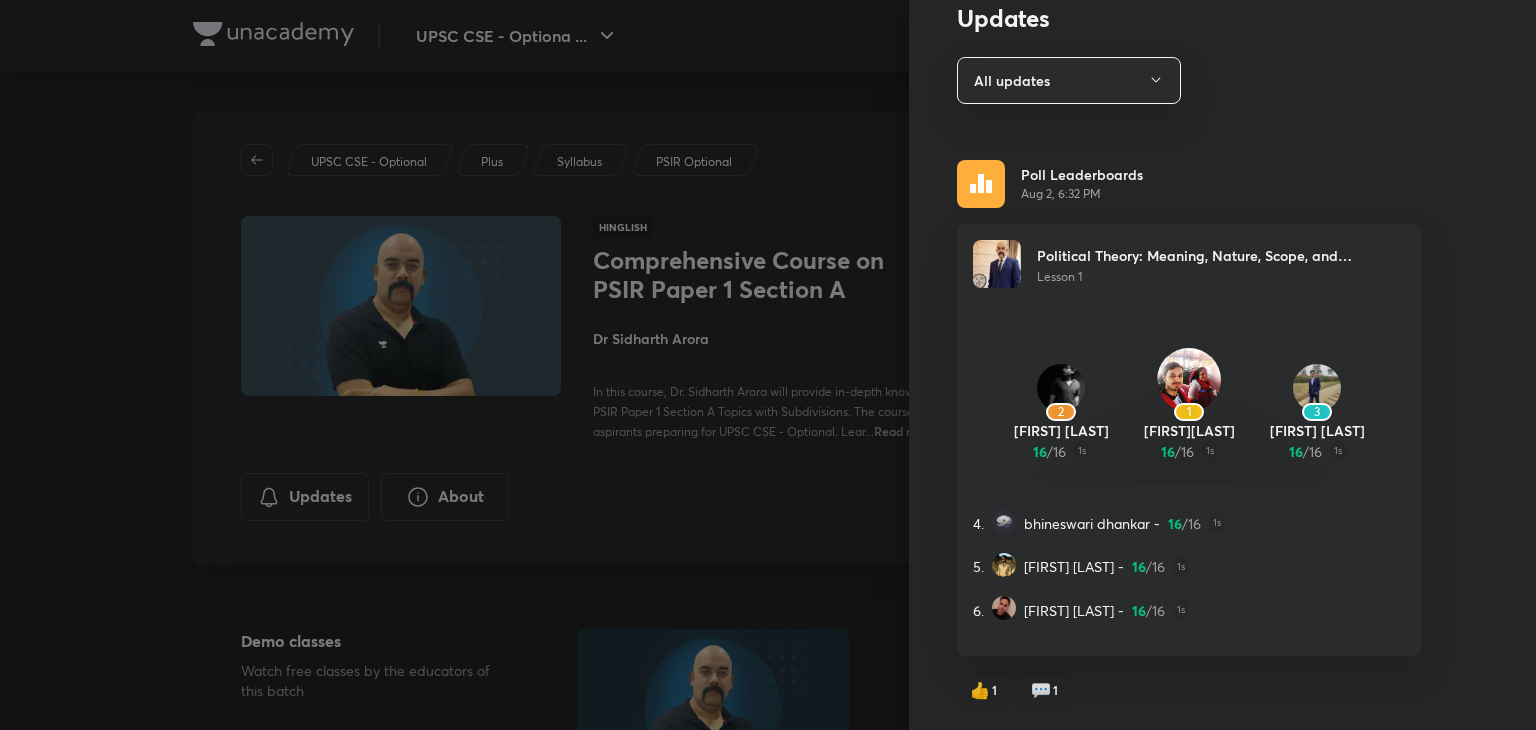 click at bounding box center (1189, 380) 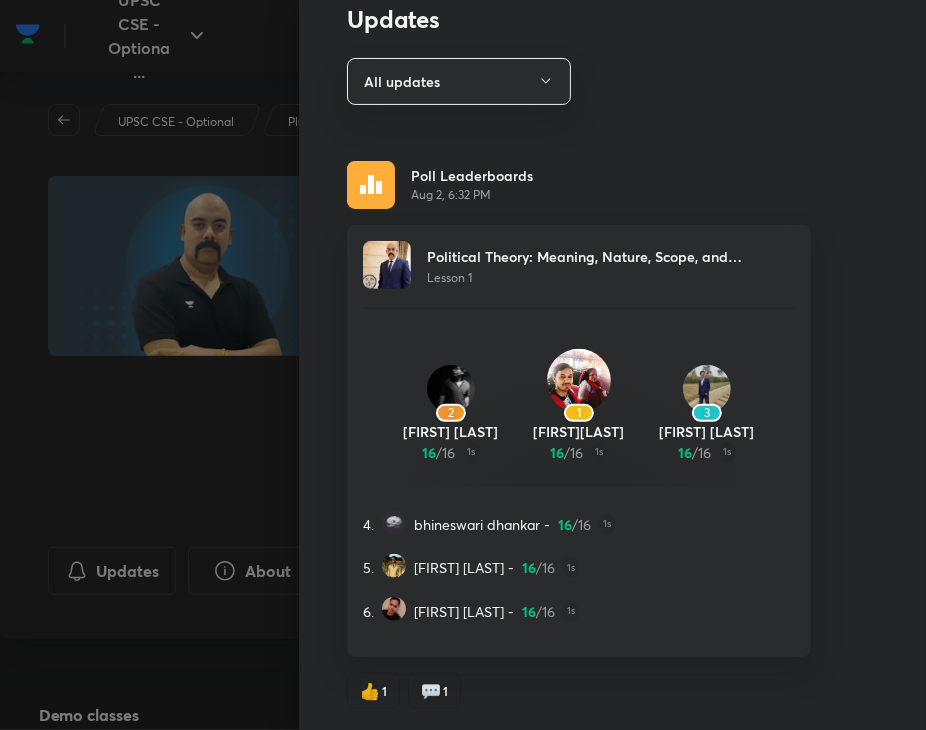 scroll, scrollTop: 80, scrollLeft: 0, axis: vertical 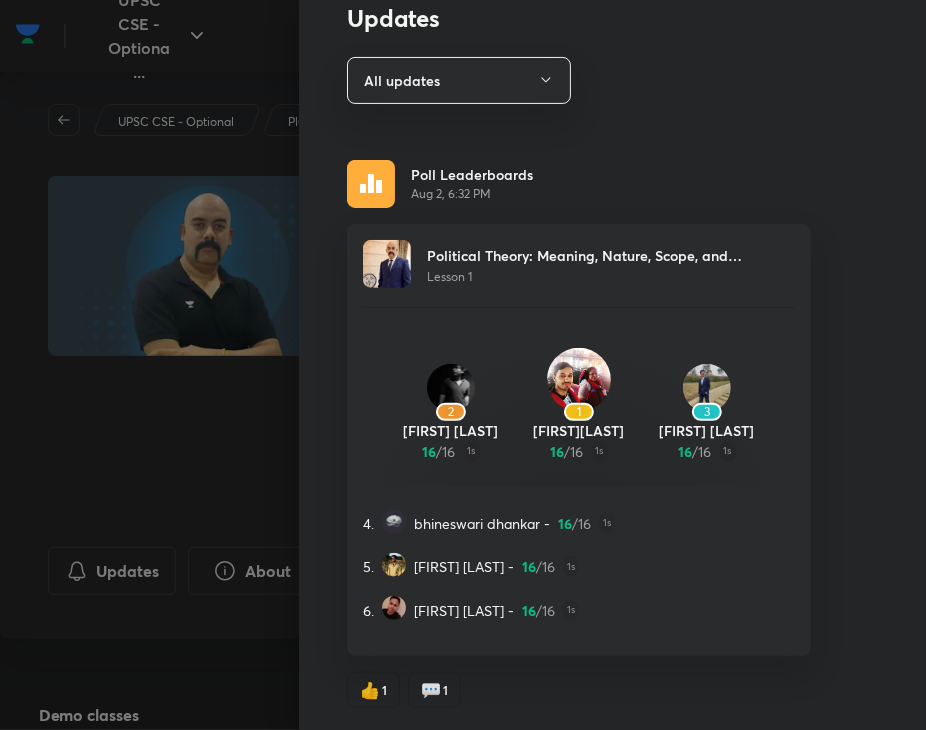 click at bounding box center (463, 365) 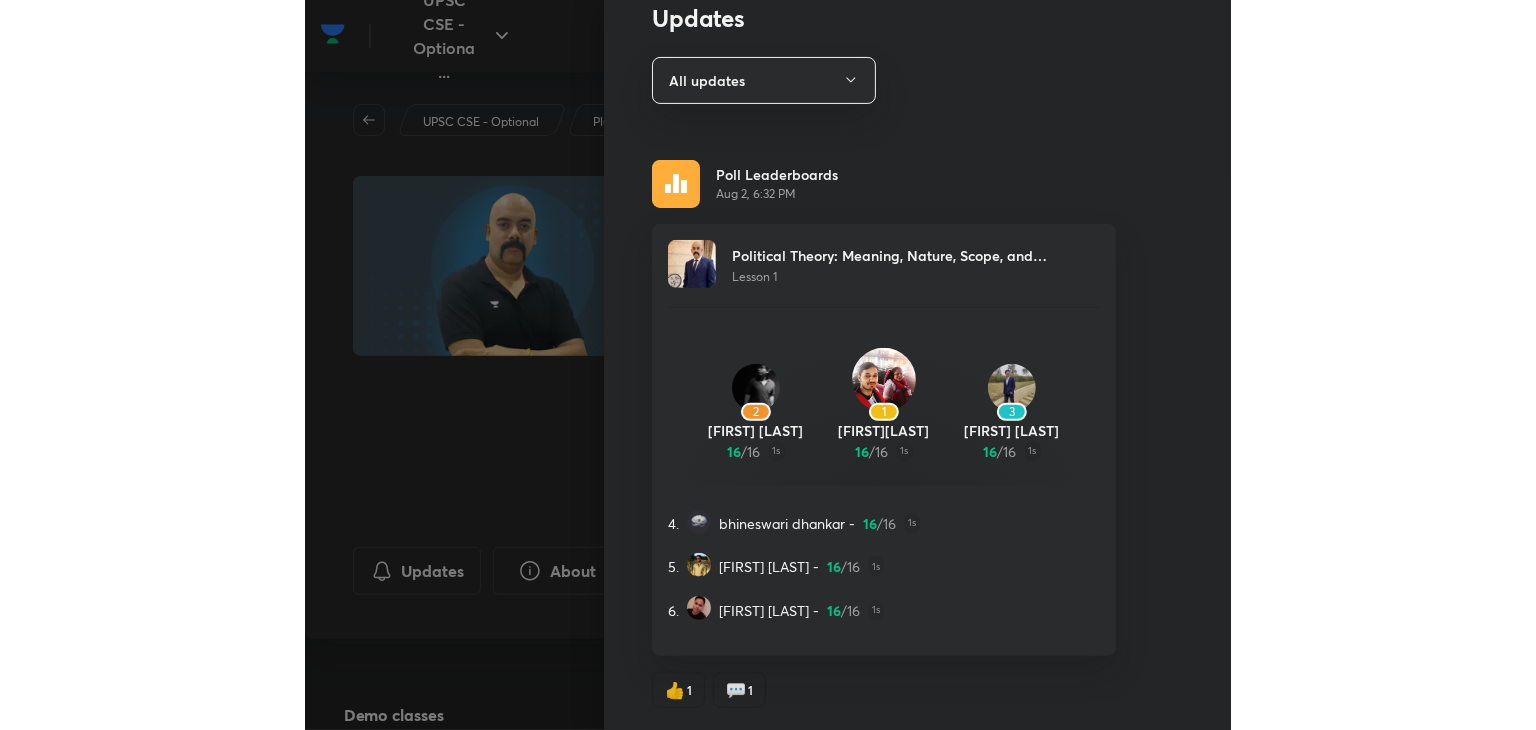 scroll, scrollTop: 0, scrollLeft: 0, axis: both 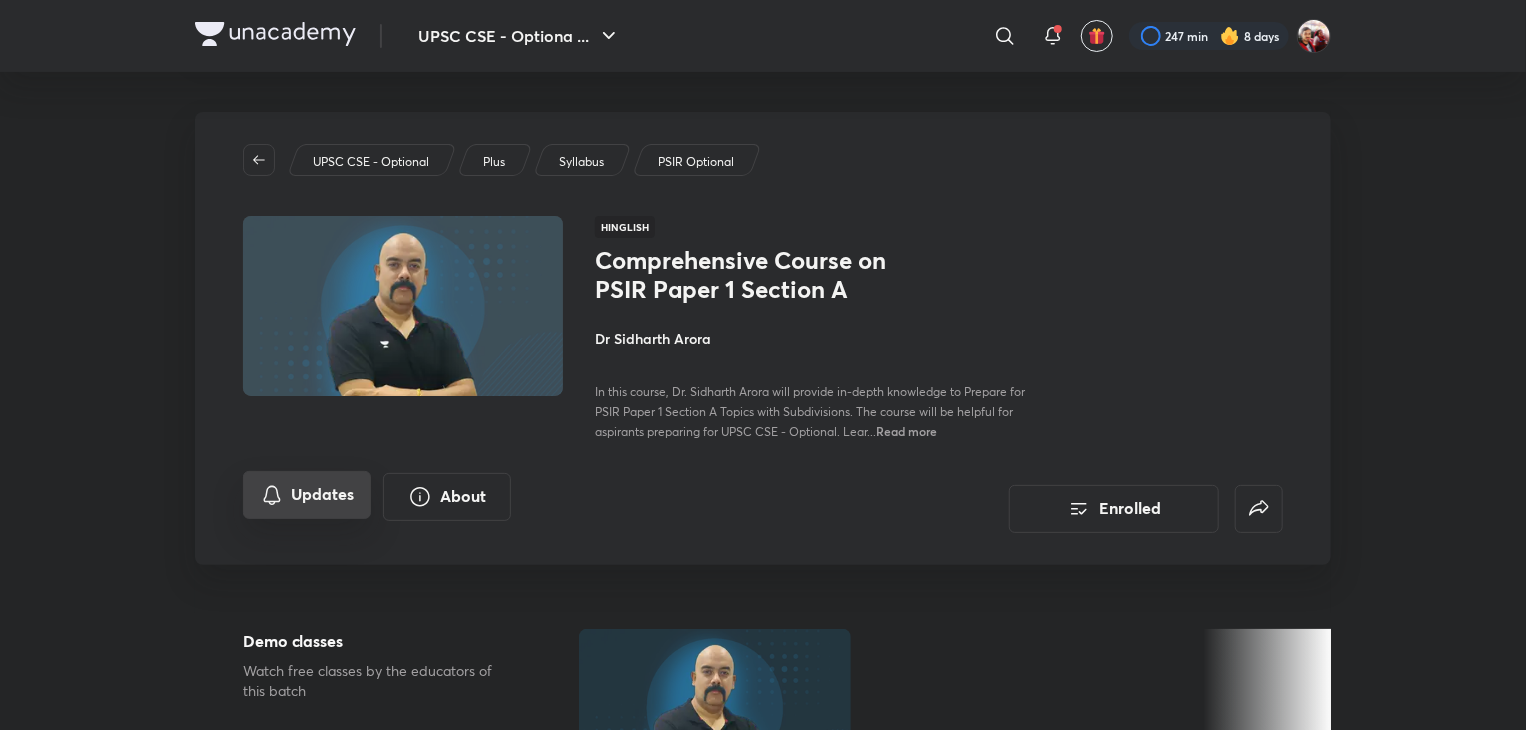click 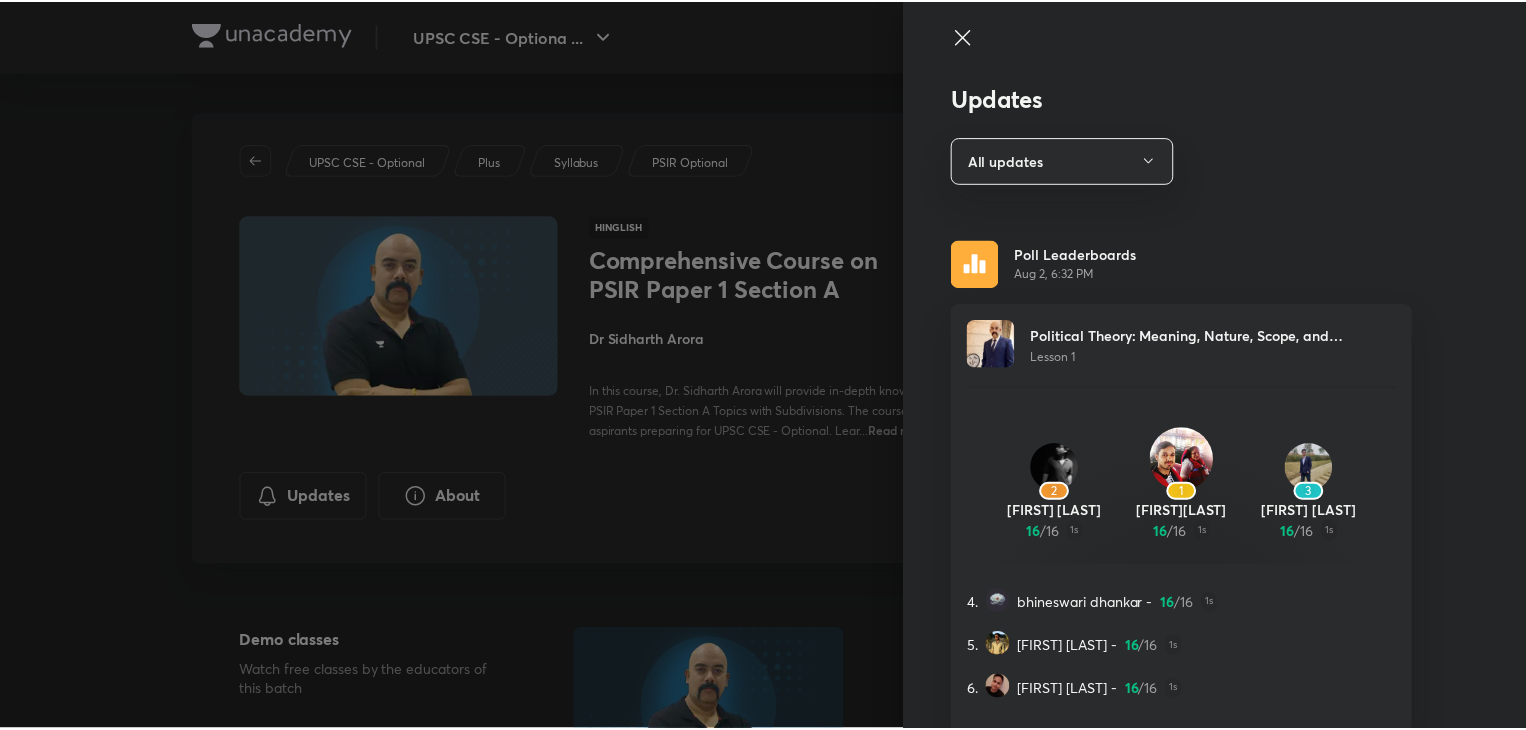 scroll, scrollTop: 80, scrollLeft: 0, axis: vertical 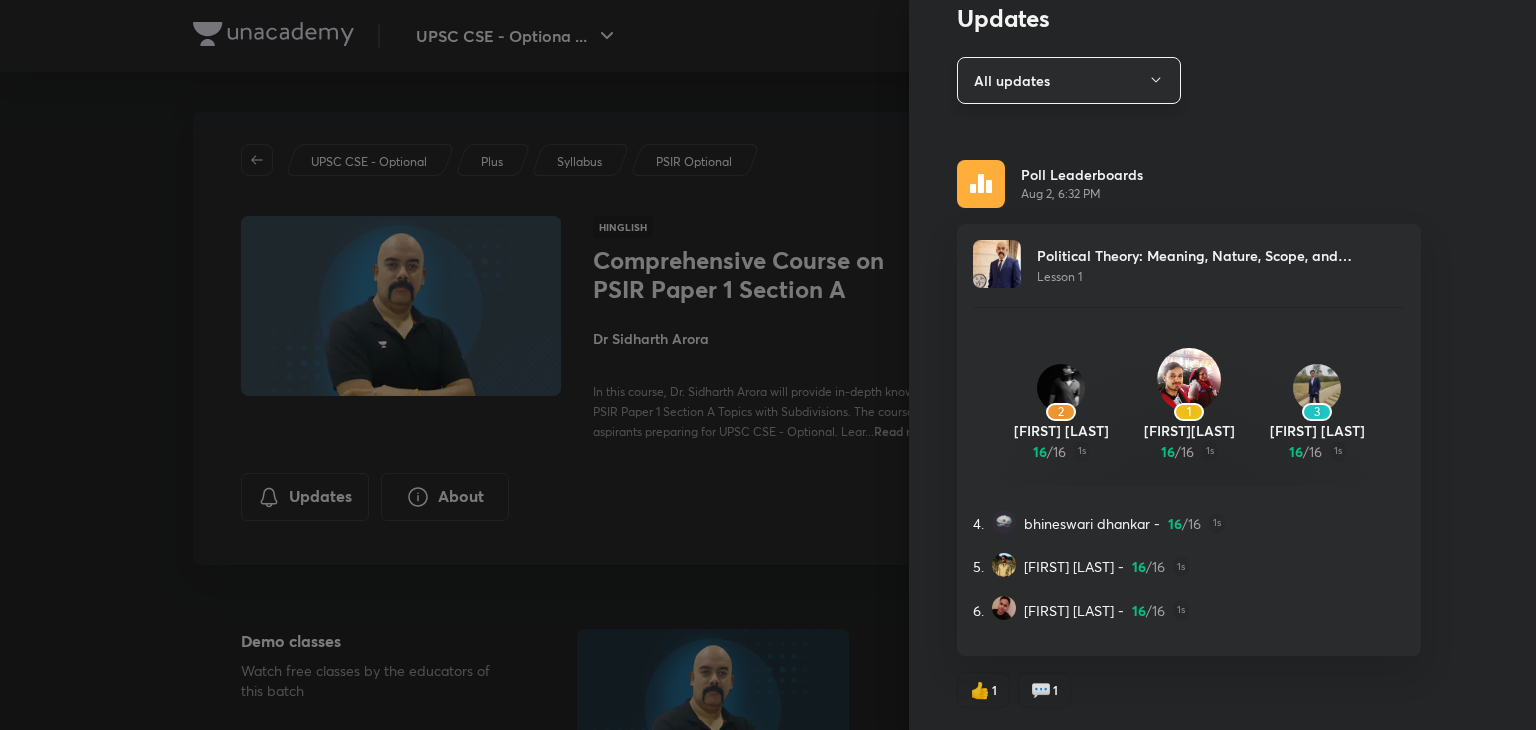 drag, startPoint x: 1076, startPoint y: 121, endPoint x: 1075, endPoint y: 99, distance: 22.022715 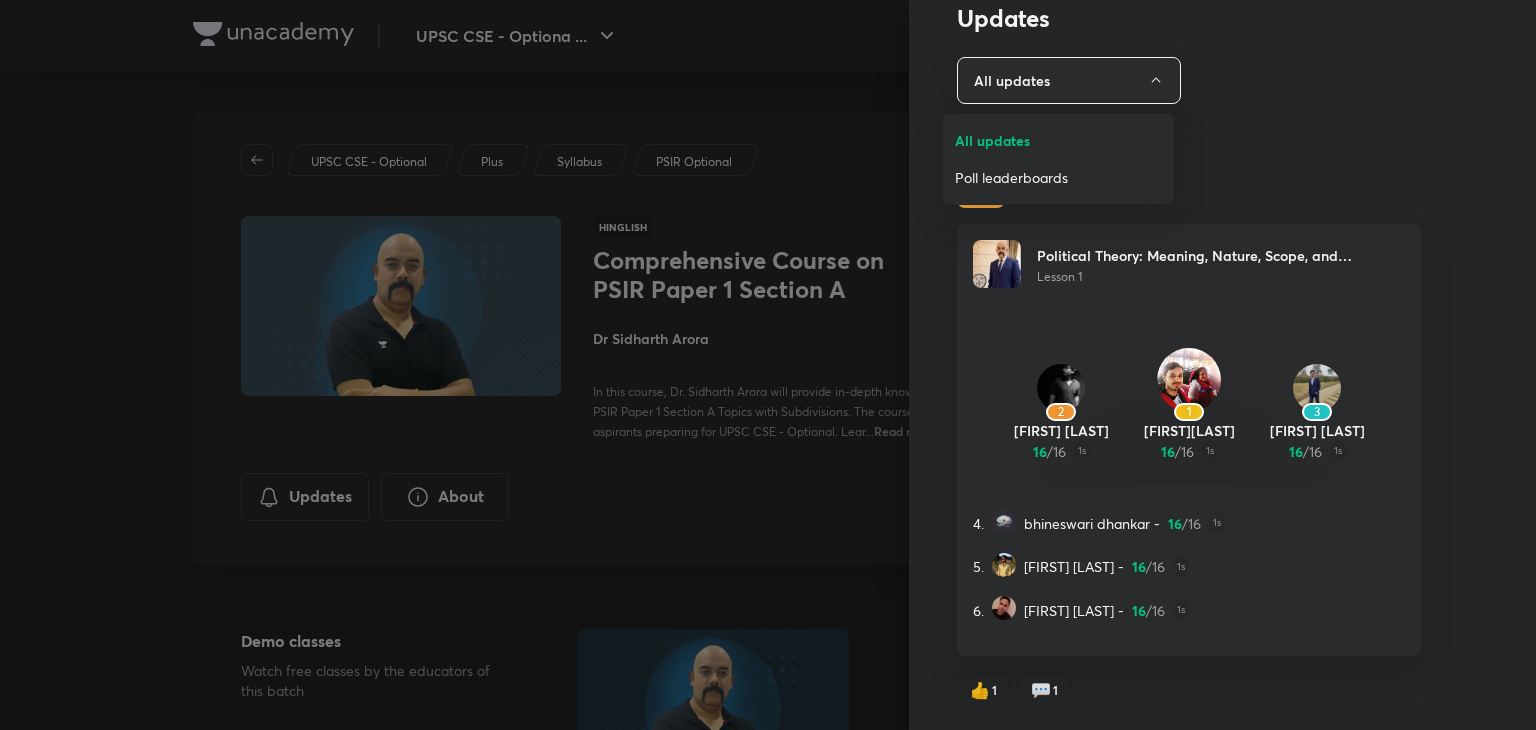 click at bounding box center [768, 365] 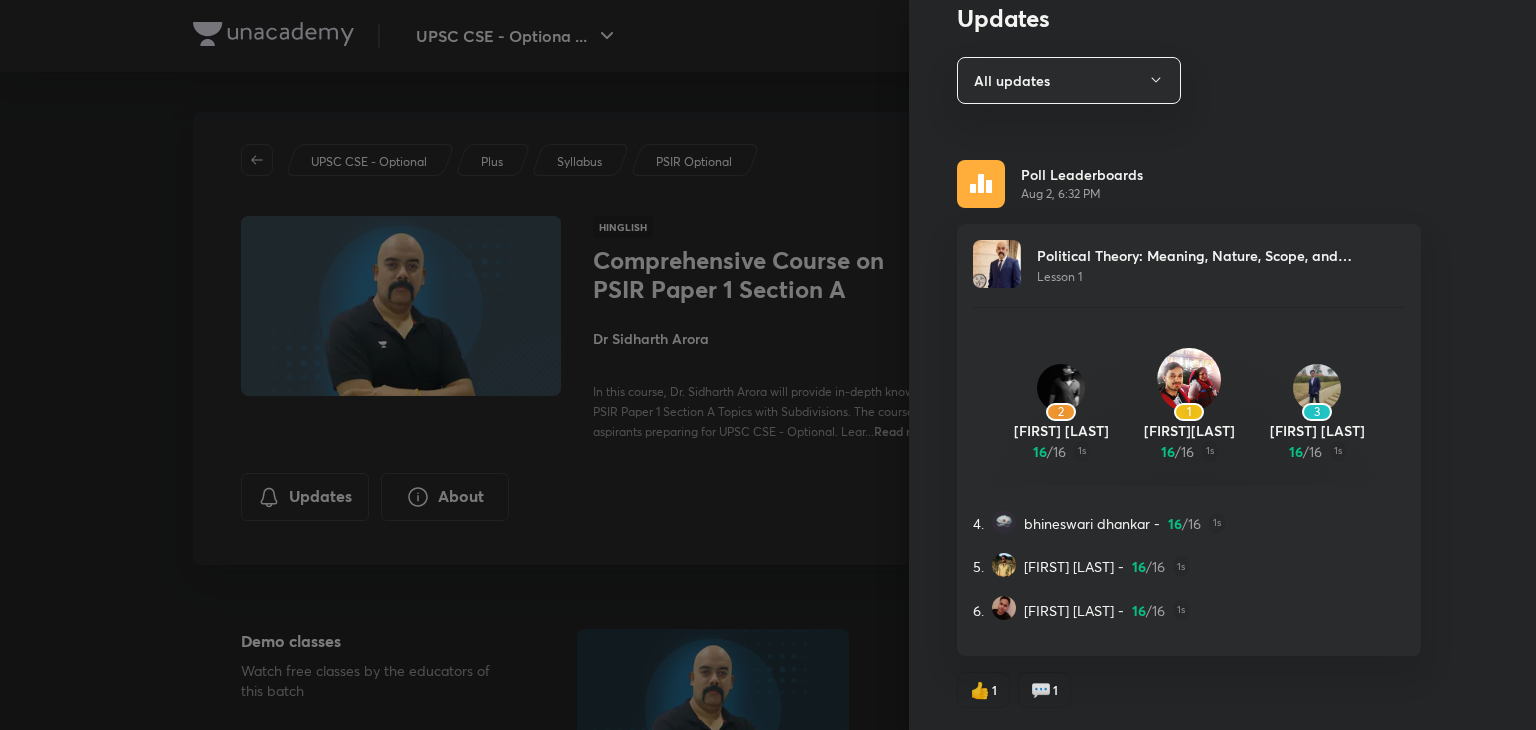click at bounding box center (768, 365) 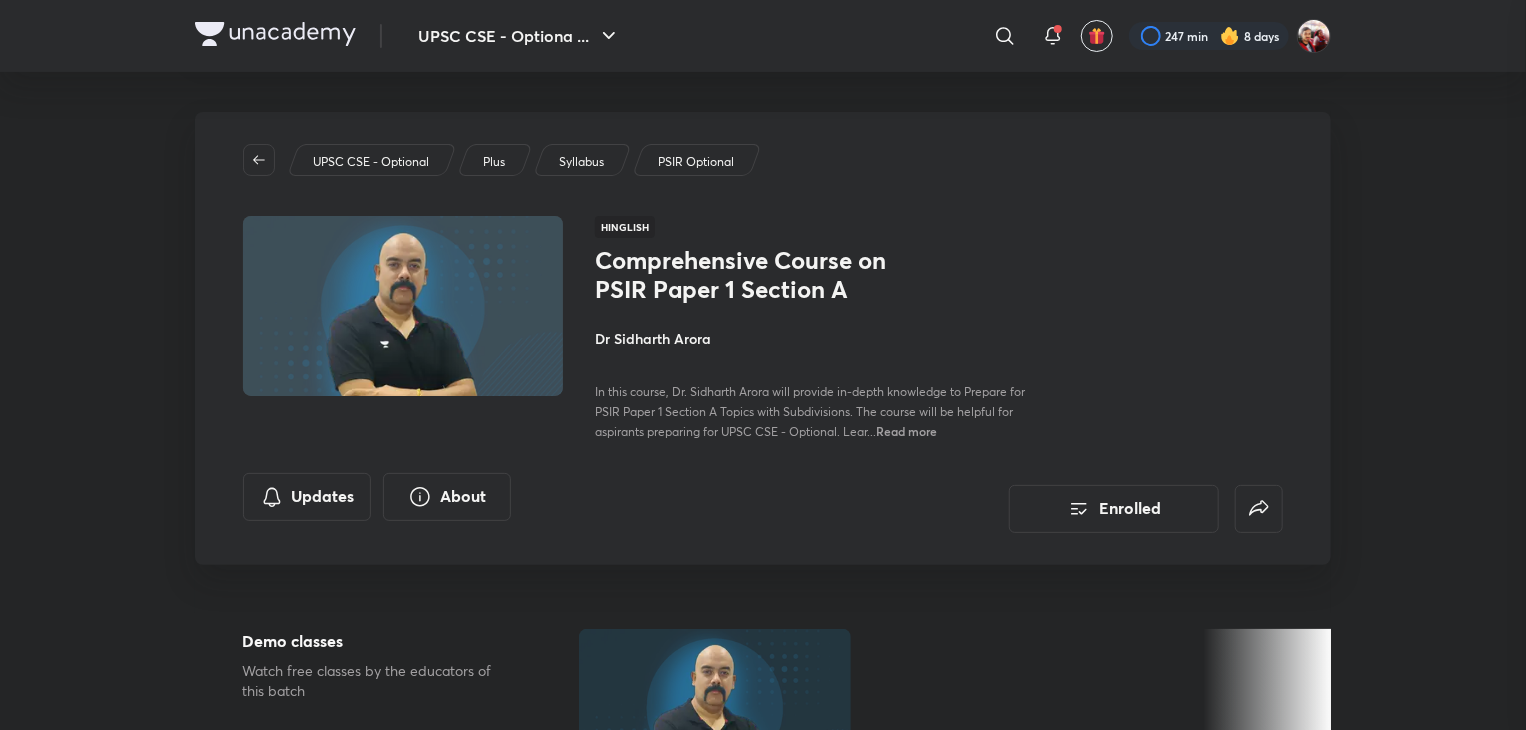 scroll, scrollTop: 0, scrollLeft: 0, axis: both 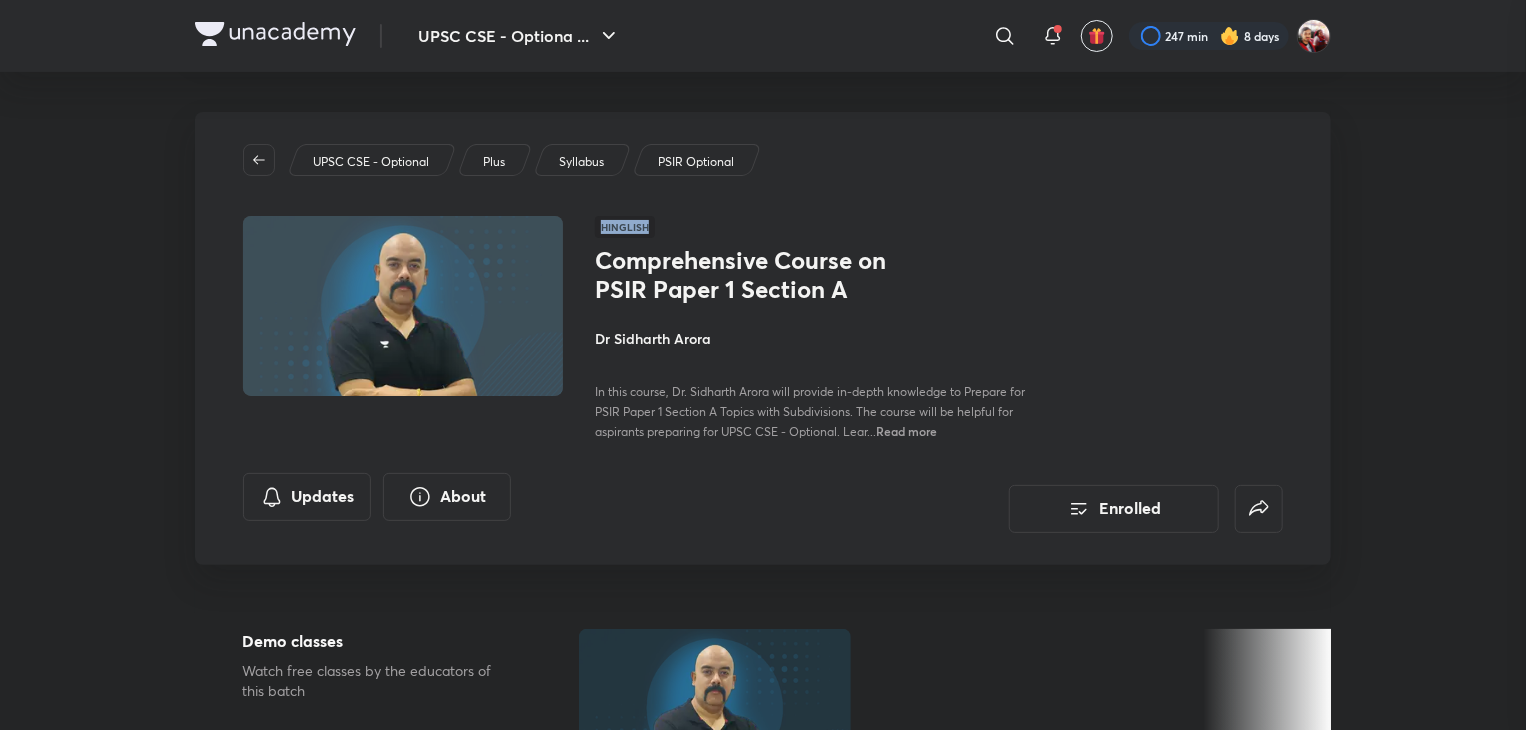 click on "Hinglish Comprehensive Course on PSIR Paper 1 Section A Dr Sidharth Arora In this course, Dr. Sidharth Arora will provide in-depth knowledge to Prepare for PSIR Paper 1 Section A Topics with Subdivisions. The course will be helpful for aspirants preparing for UPSC CSE - Optional. Lear...  Read more" at bounding box center (939, 328) 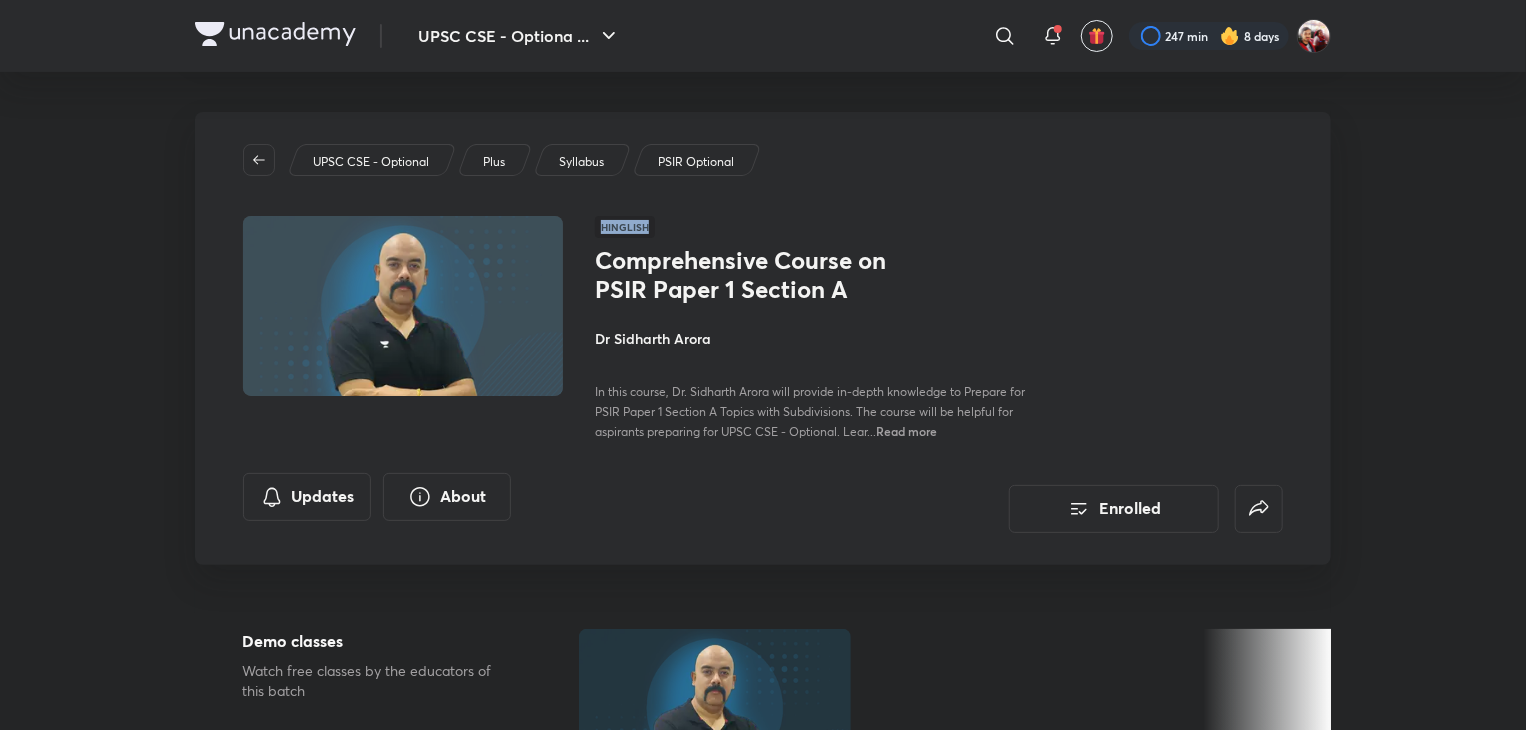 click on "Hinglish Comprehensive Course on PSIR Paper 1 Section A Dr Sidharth Arora In this course, Dr. Sidharth Arora will provide in-depth knowledge to Prepare for PSIR Paper 1 Section A Topics with Subdivisions. The course will be helpful for aspirants preparing for UPSC CSE - Optional. Lear...  Read more" at bounding box center (939, 328) 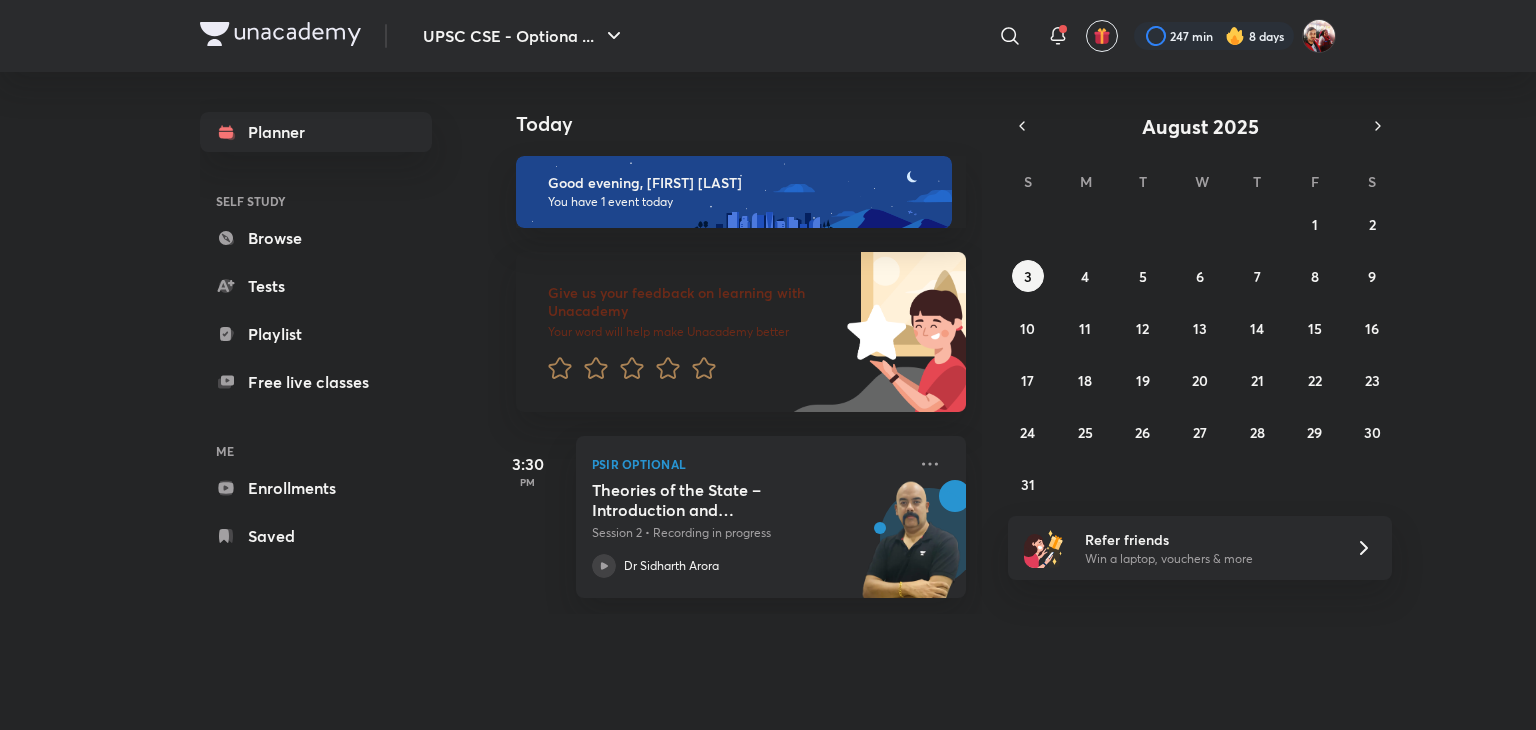 scroll, scrollTop: 0, scrollLeft: 0, axis: both 